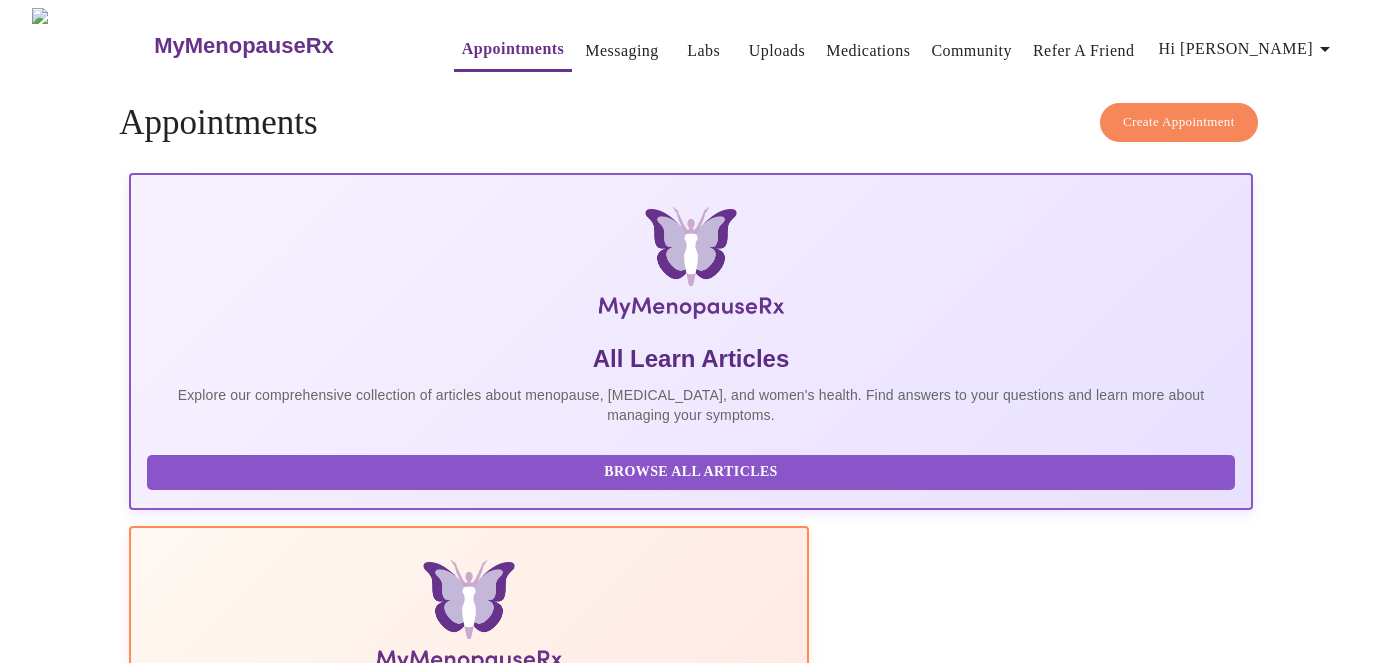 scroll, scrollTop: 0, scrollLeft: 0, axis: both 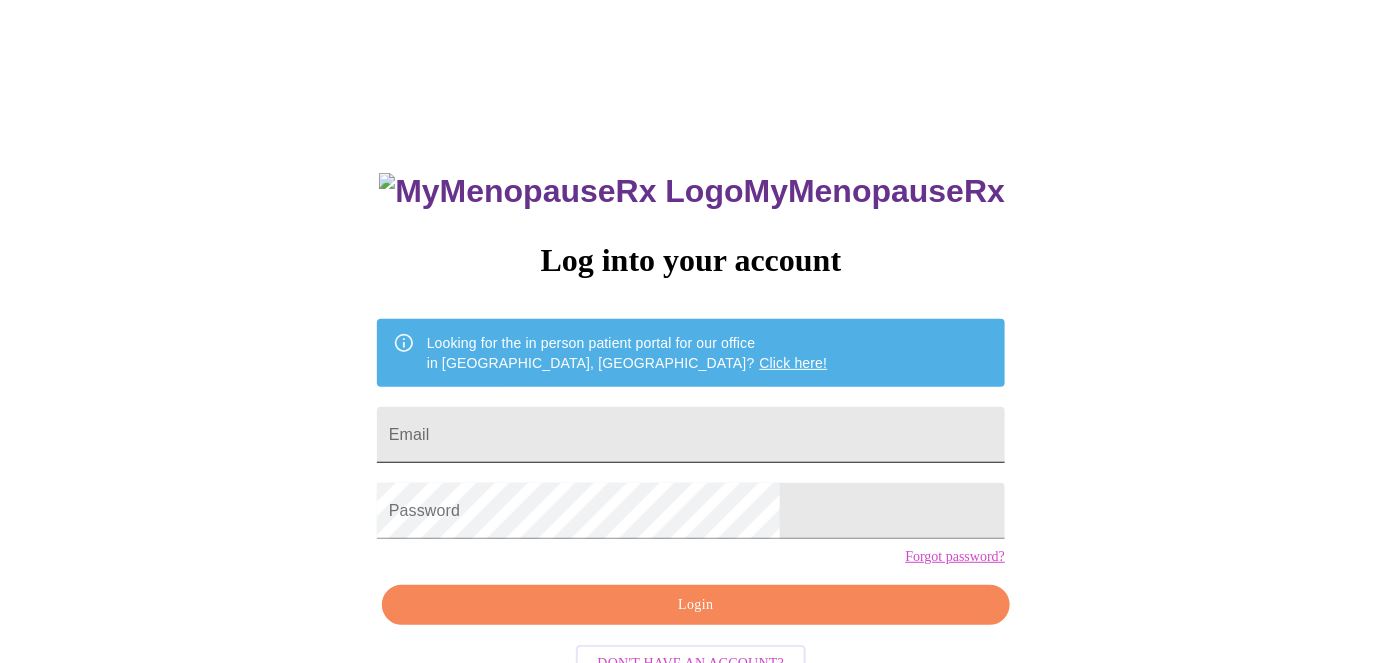 click on "Email" at bounding box center (691, 435) 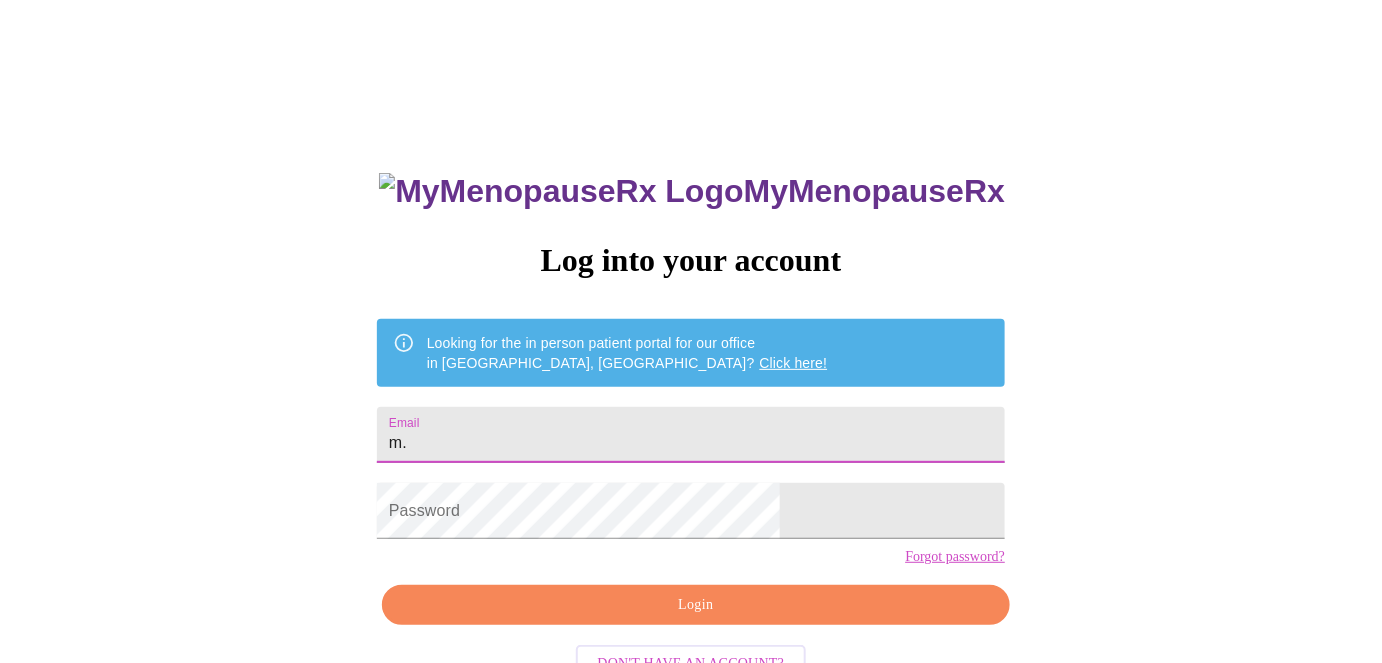 type on "m" 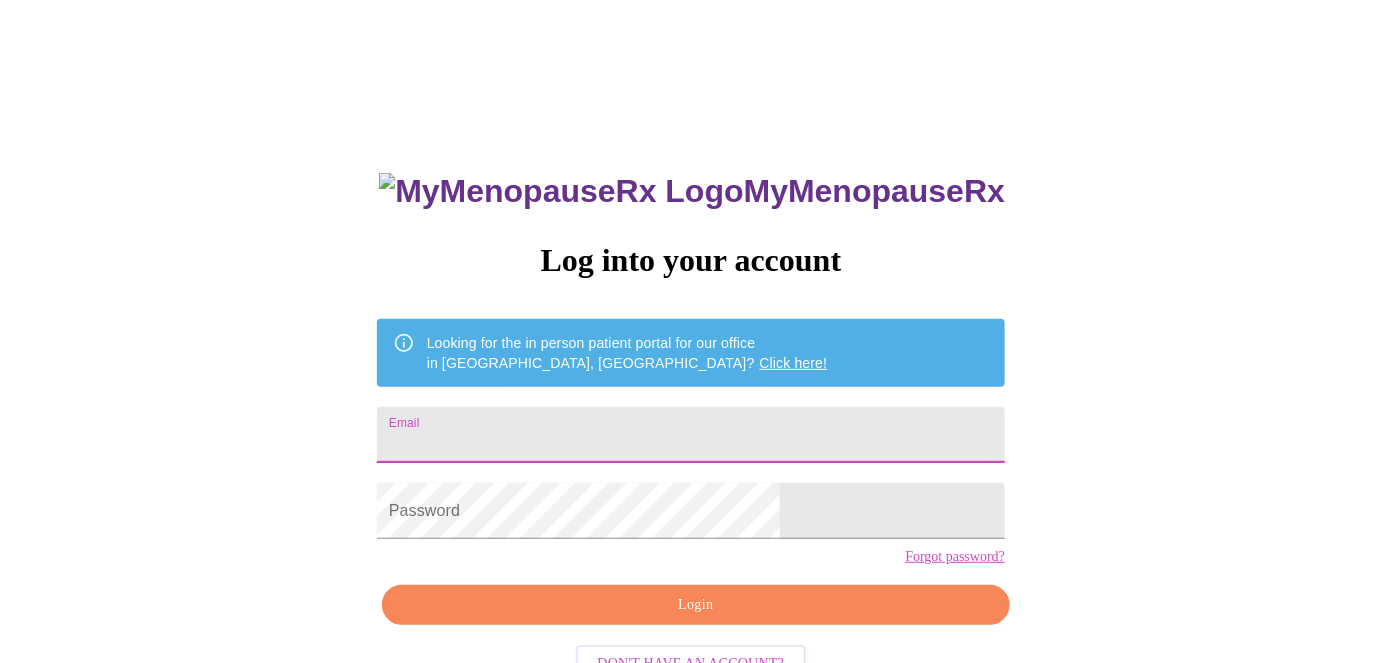 click on "Email" at bounding box center [691, 435] 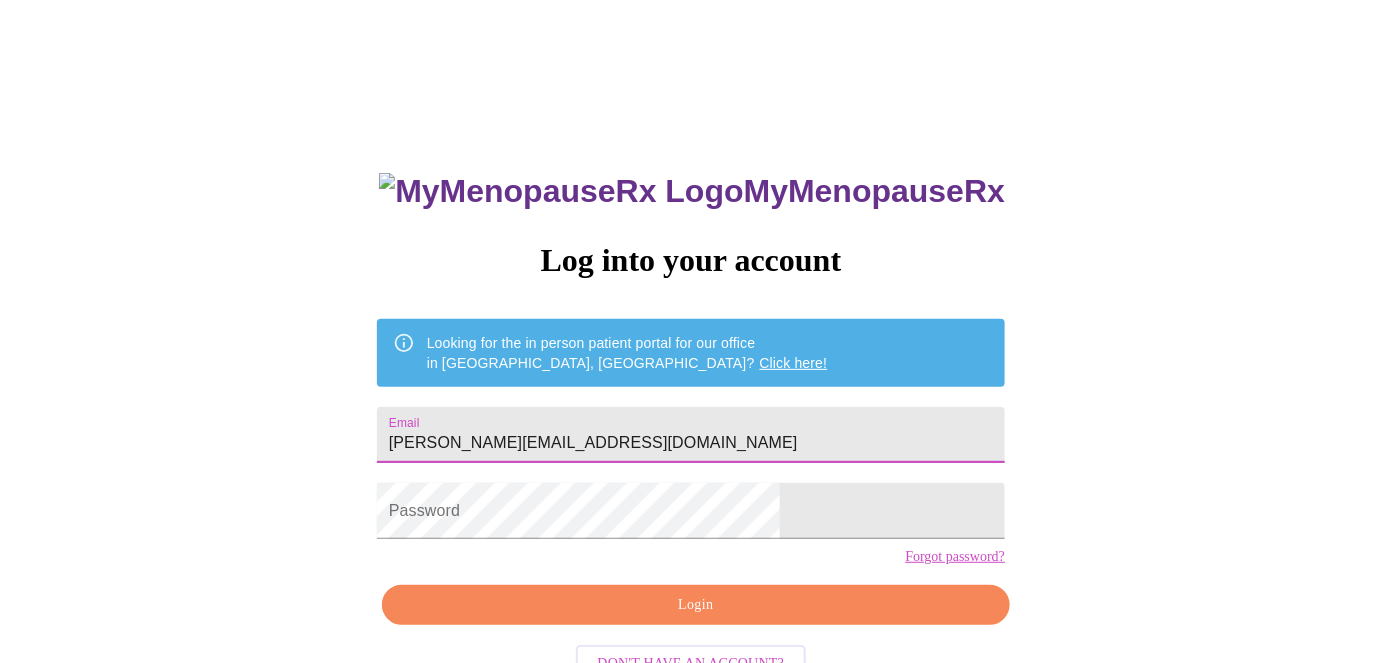 type on "m.raclawski@comcast.net" 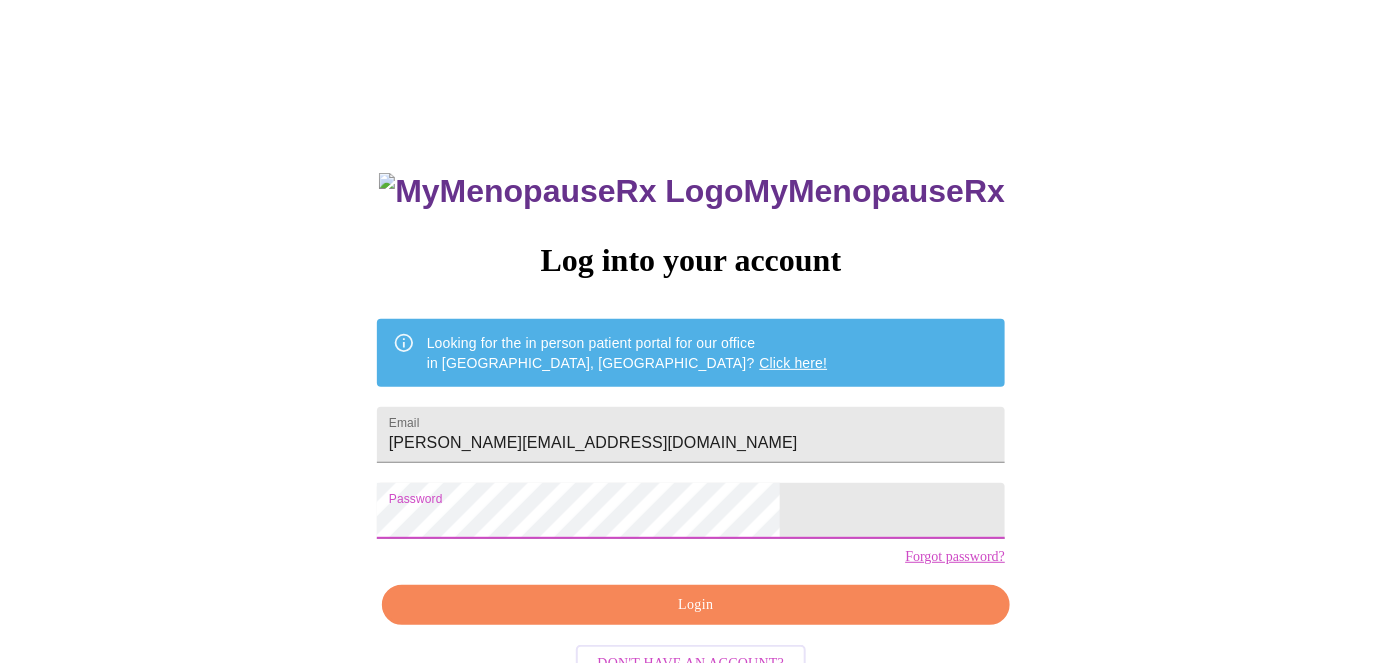 click on "Login" at bounding box center (696, 605) 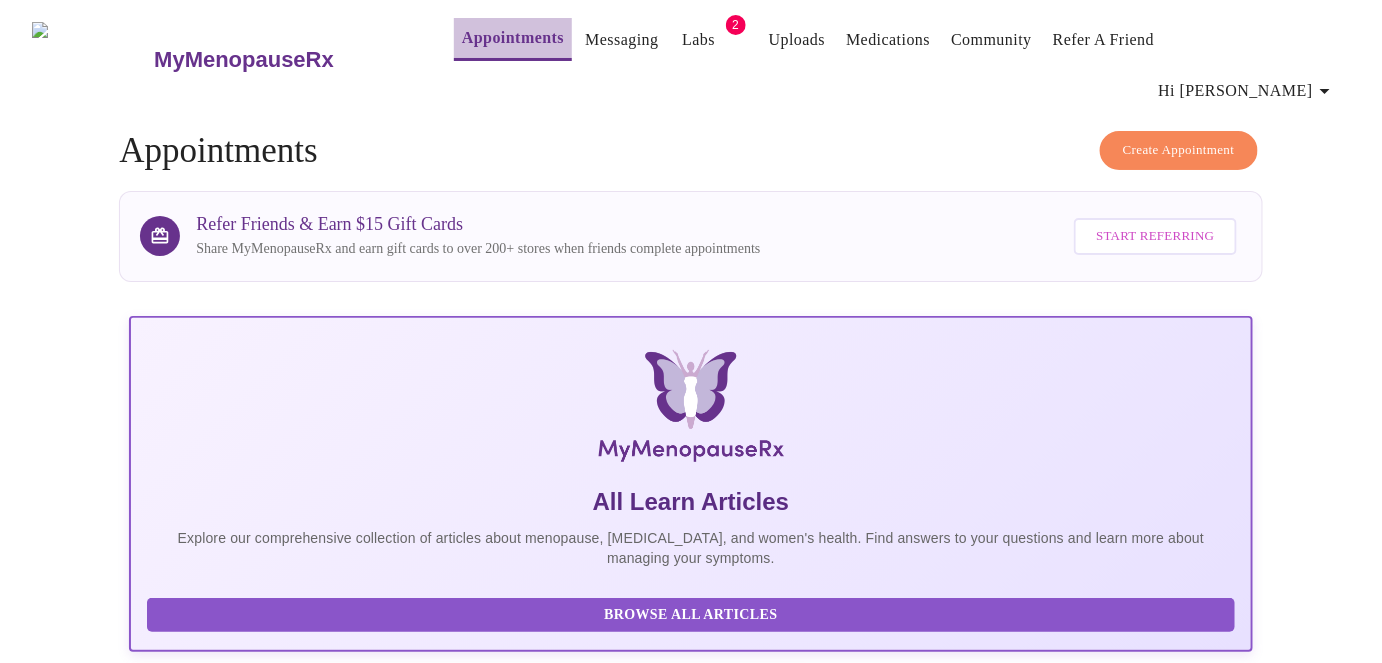 click on "Appointments" at bounding box center [513, 38] 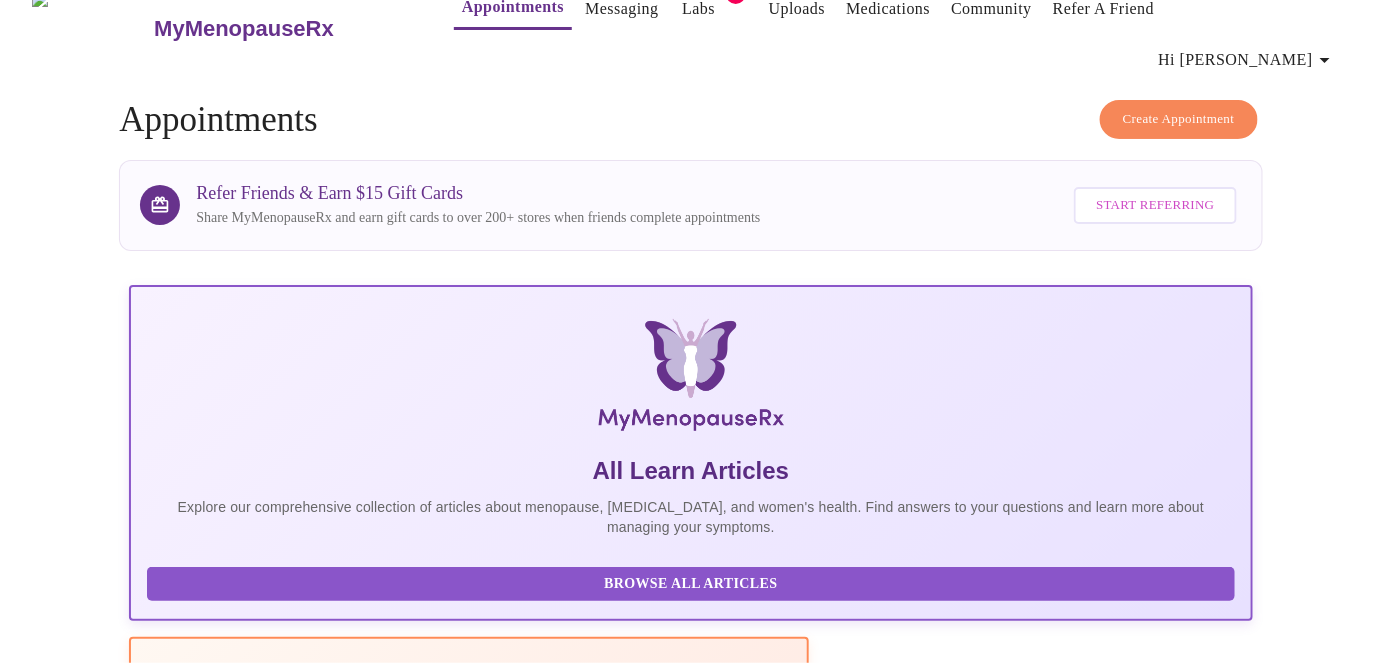 scroll, scrollTop: 0, scrollLeft: 0, axis: both 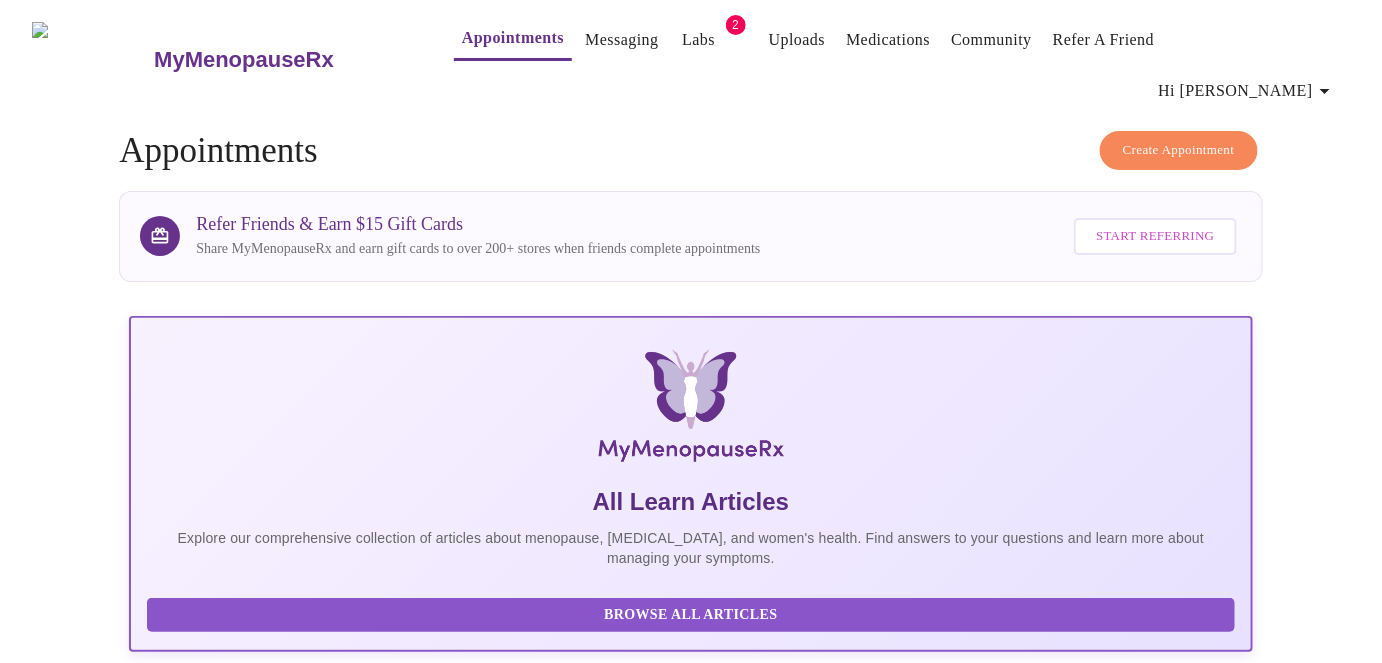 click on "Create Appointment" at bounding box center (1179, 150) 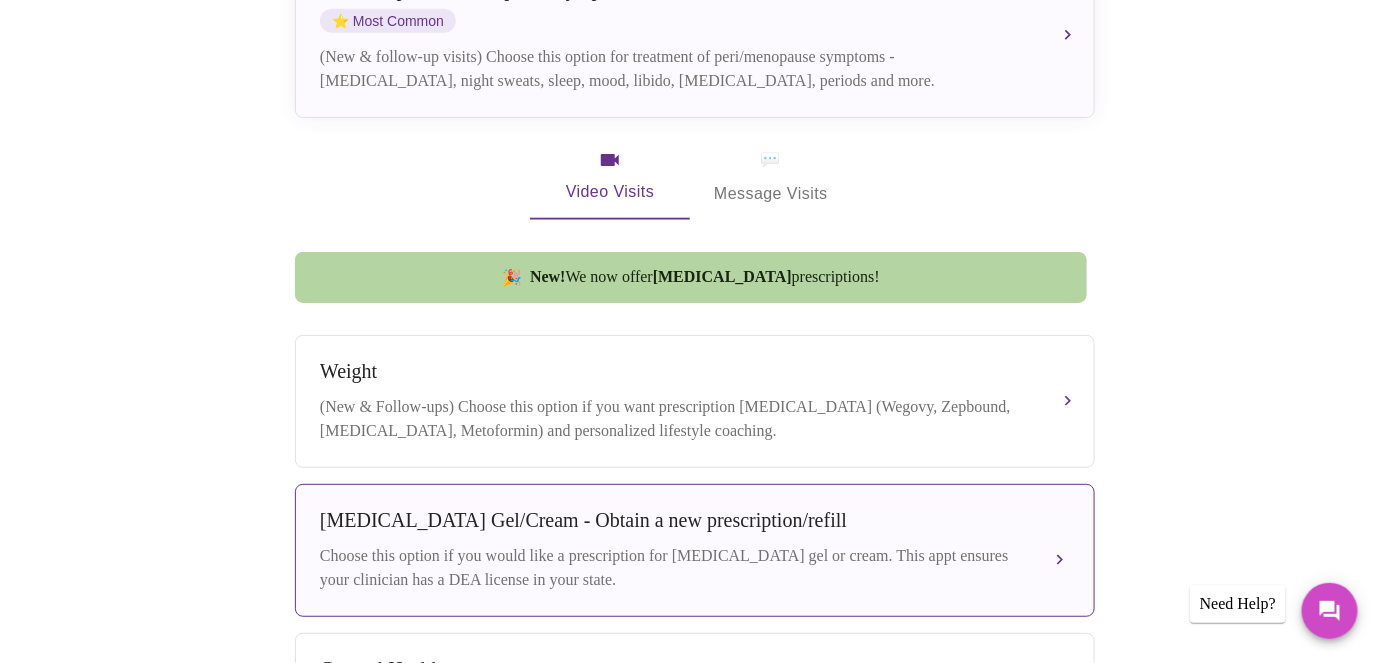 scroll, scrollTop: 727, scrollLeft: 0, axis: vertical 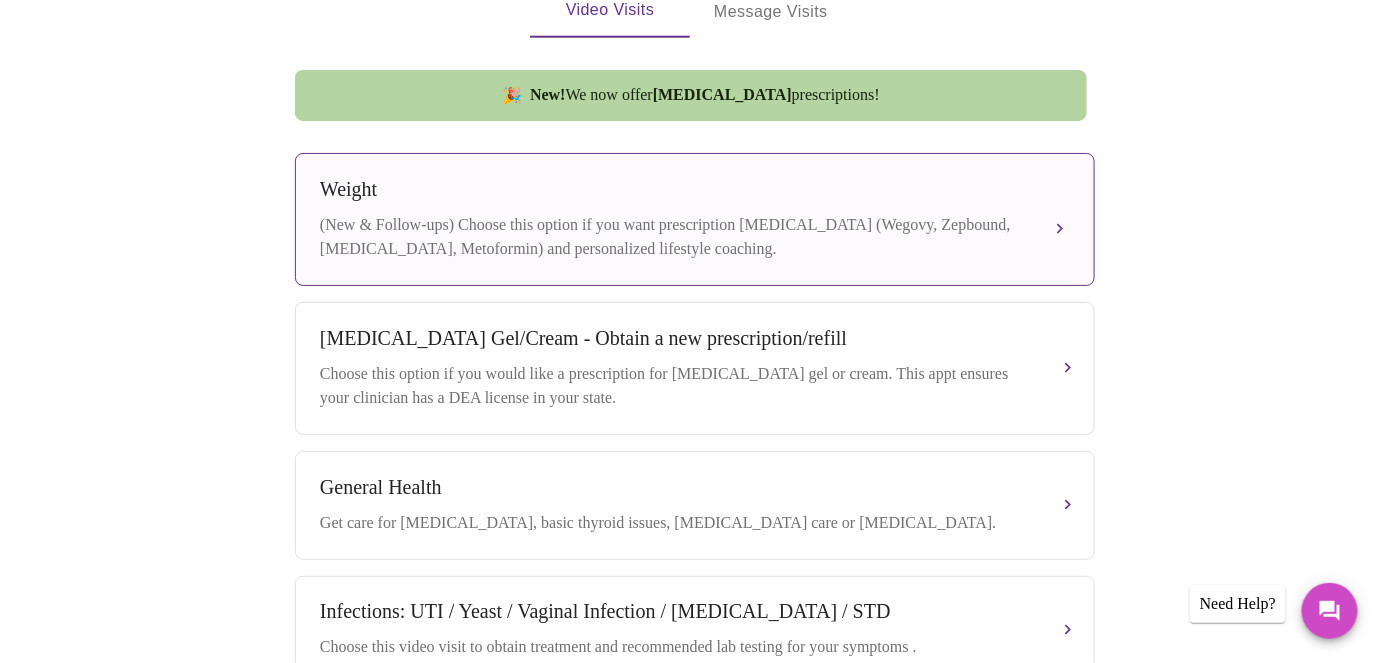 click on "(New & Follow-ups) Choose this option if you want prescription weight management (Wegovy, Zepbound, Contrave, Metoformin) and personalized lifestyle coaching." at bounding box center (675, 237) 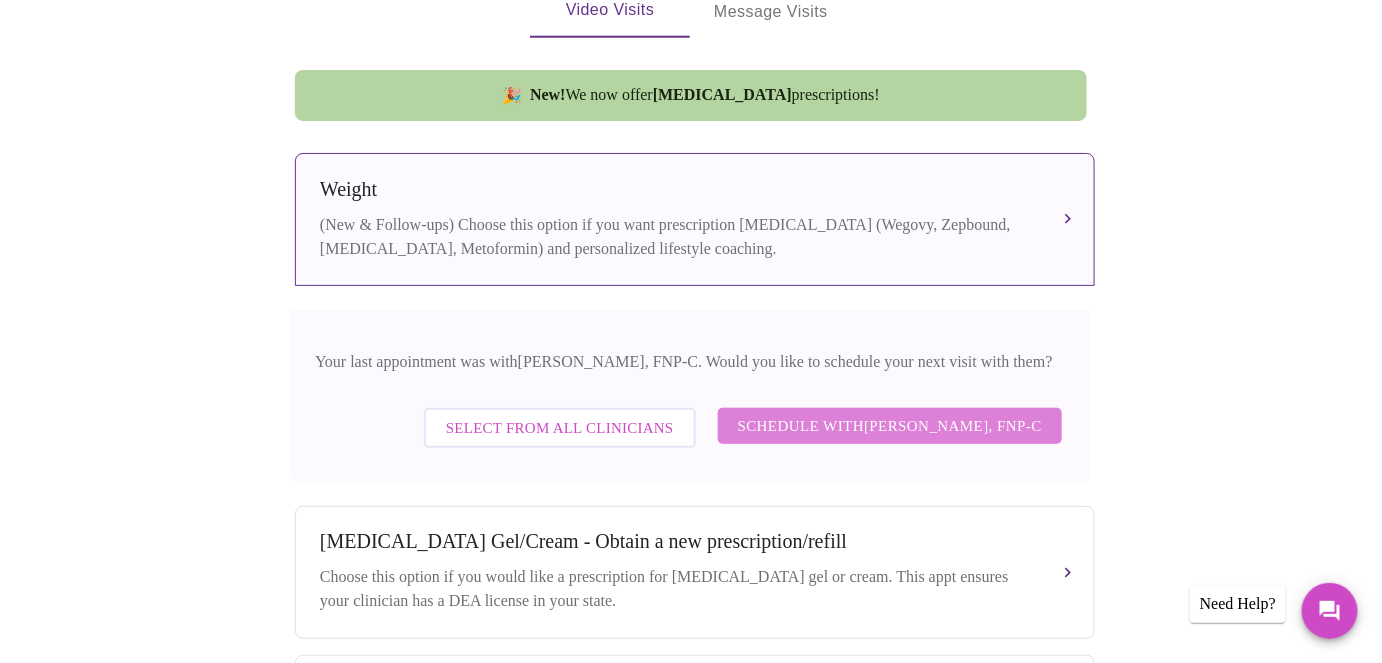 click on "Schedule with  Elizabeth Hederman, FNP-C" at bounding box center [890, 426] 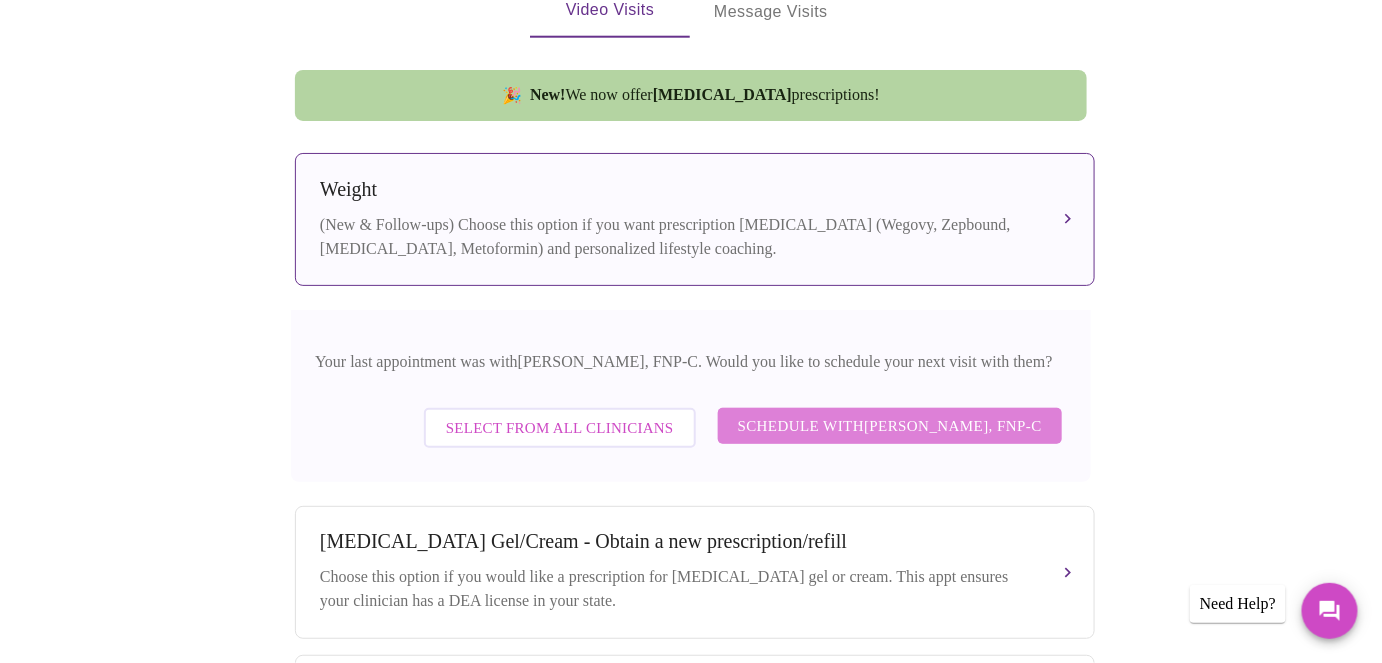 scroll, scrollTop: 120, scrollLeft: 0, axis: vertical 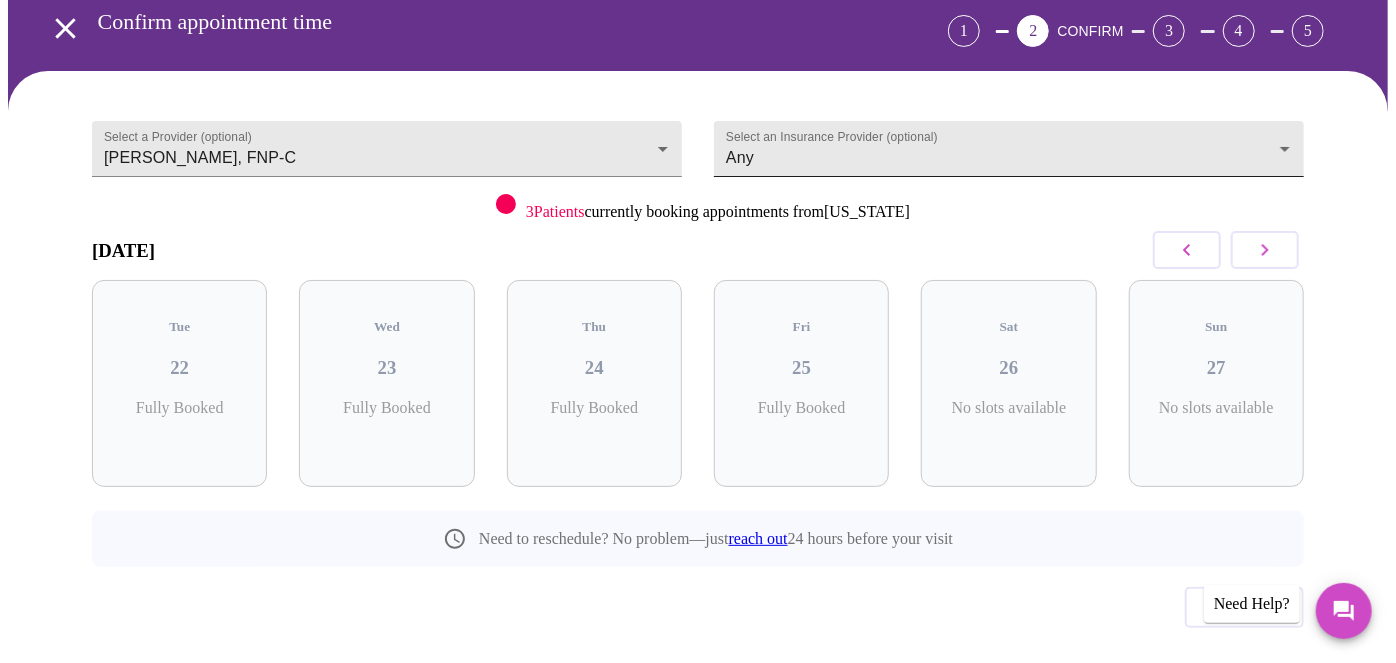 click on "MyMenopauseRx Appointments Messaging Labs 2 Uploads Medications Community Refer a Friend Hi Maureen   Confirm appointment time 1 2 CONFIRM 3 4 5 Select a Provider (optional) Elizabeth Hederman, FNP-C Elizabeth Hederman, FNP-C Select an Insurance Provider (optional) Any Any 3  Patients  currently booking appointments from  Illinois July 2025 Tue 22 Fully Booked Wed 23 Fully Booked Thu 24 Fully Booked Fri 25 Fully Booked Sat 26 No slots available Sun 27 No slots available Need to reschedule? No problem—just  reach out  24 hours before your visit Previous Need Help? Settings Billing Invoices Log out" at bounding box center (698, 308) 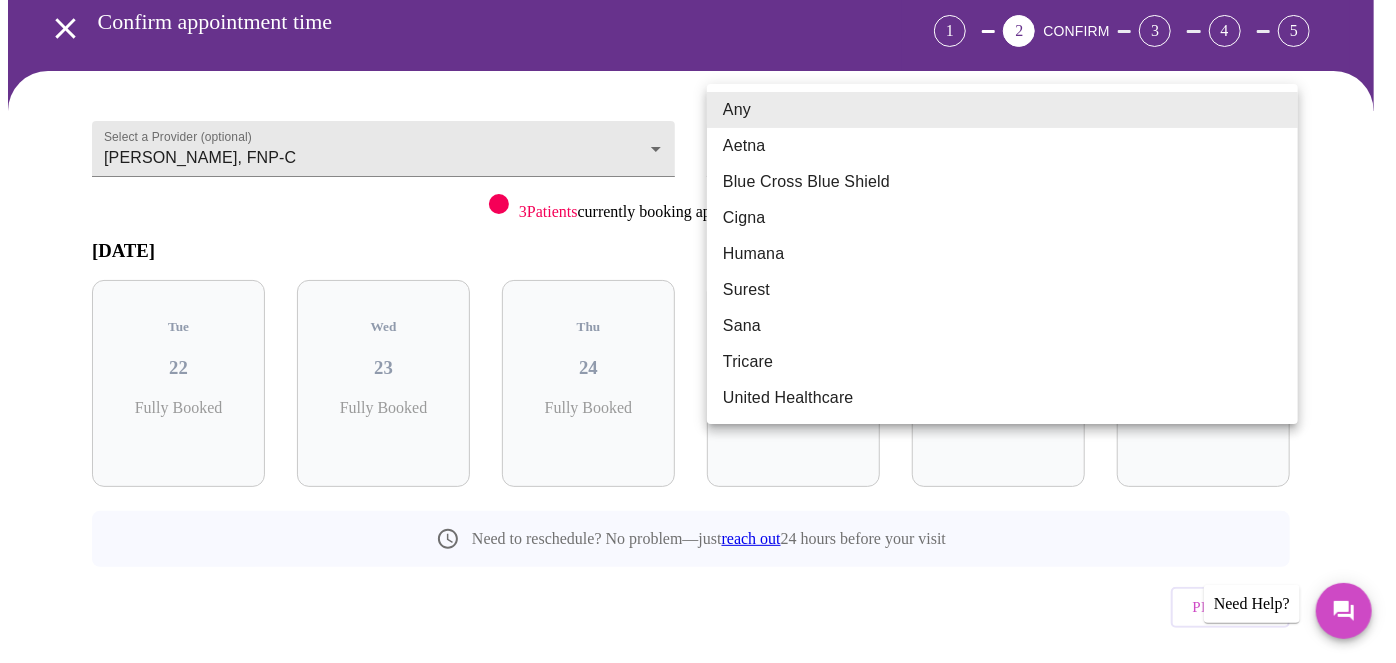 click on "Cigna" at bounding box center (1002, 218) 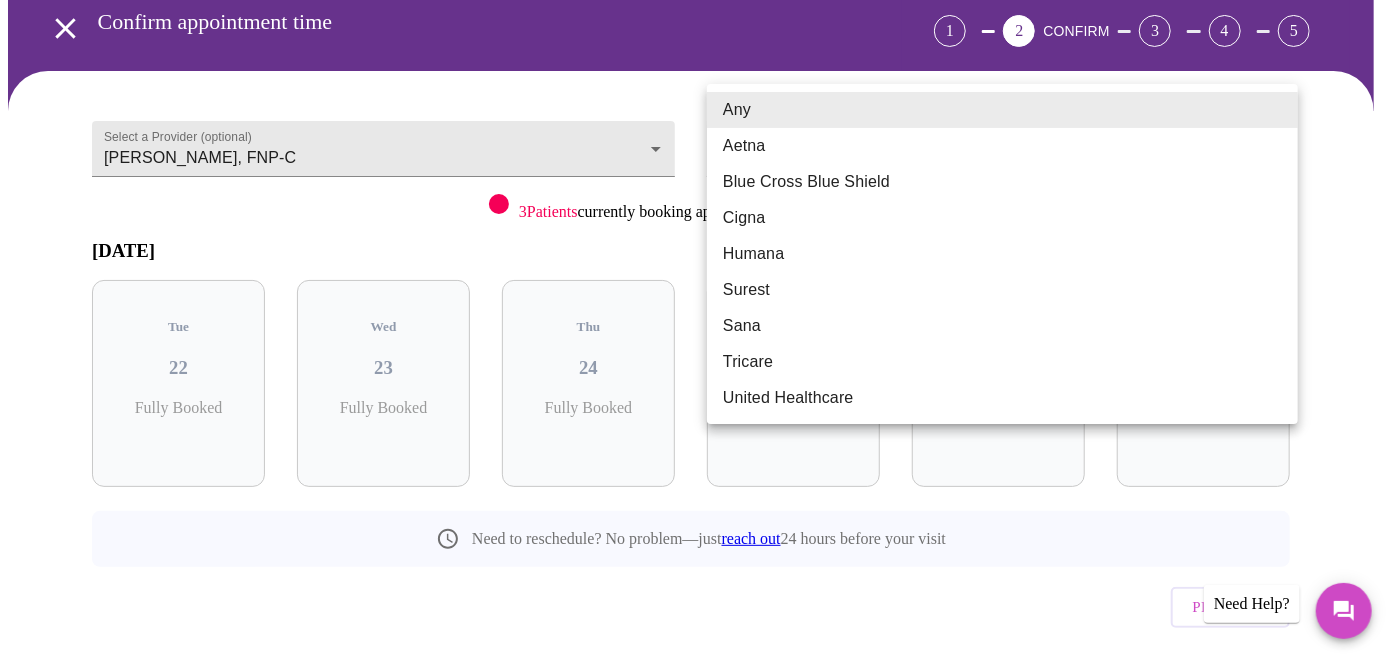 type on "Cigna" 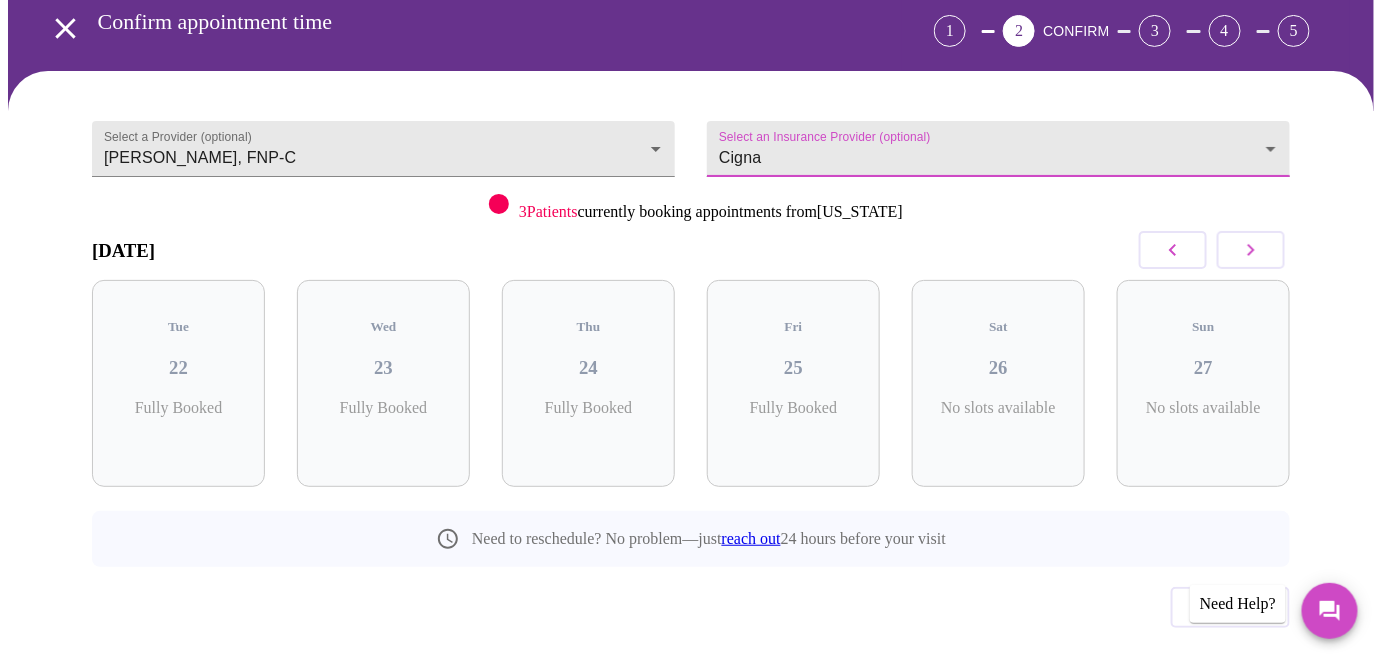 click 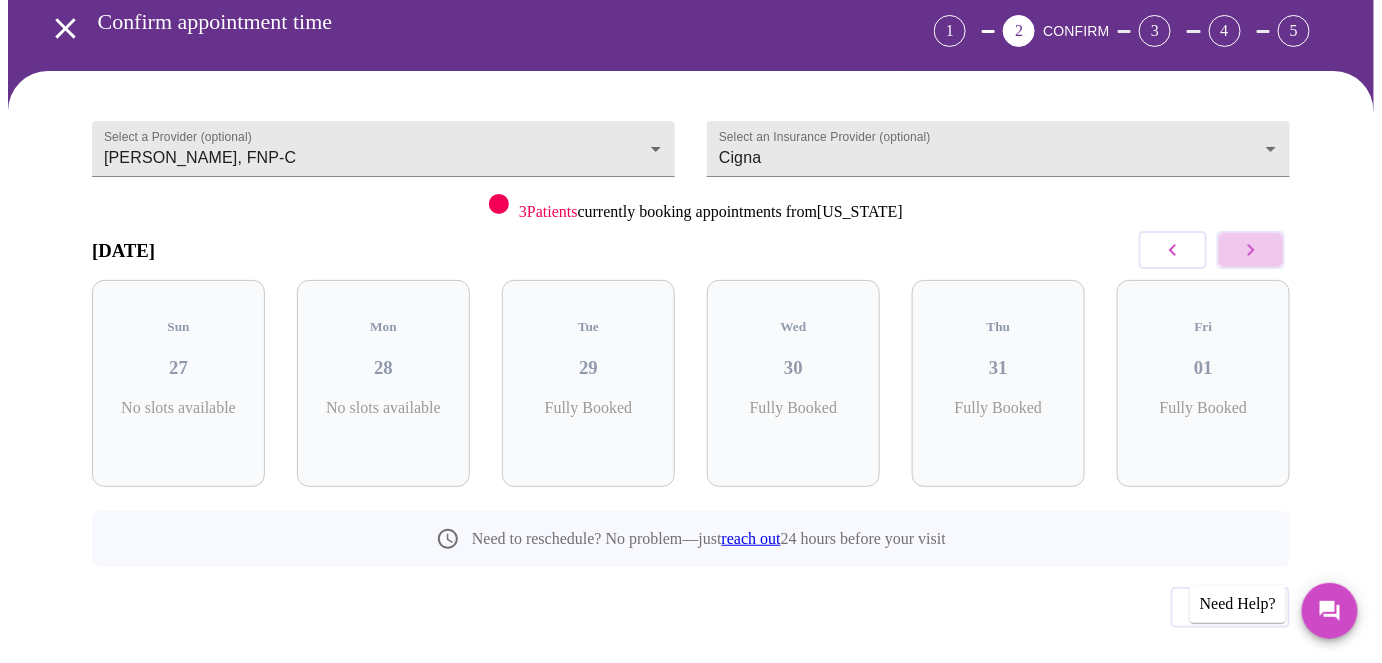 click 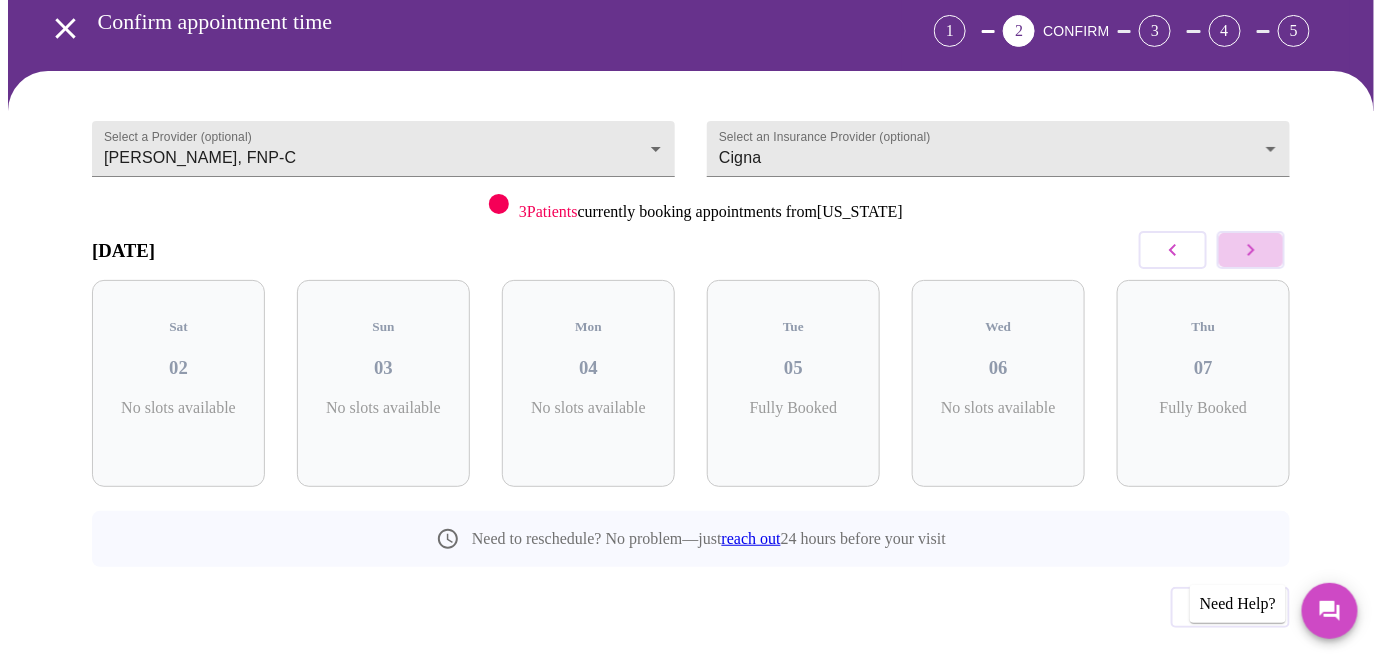 click 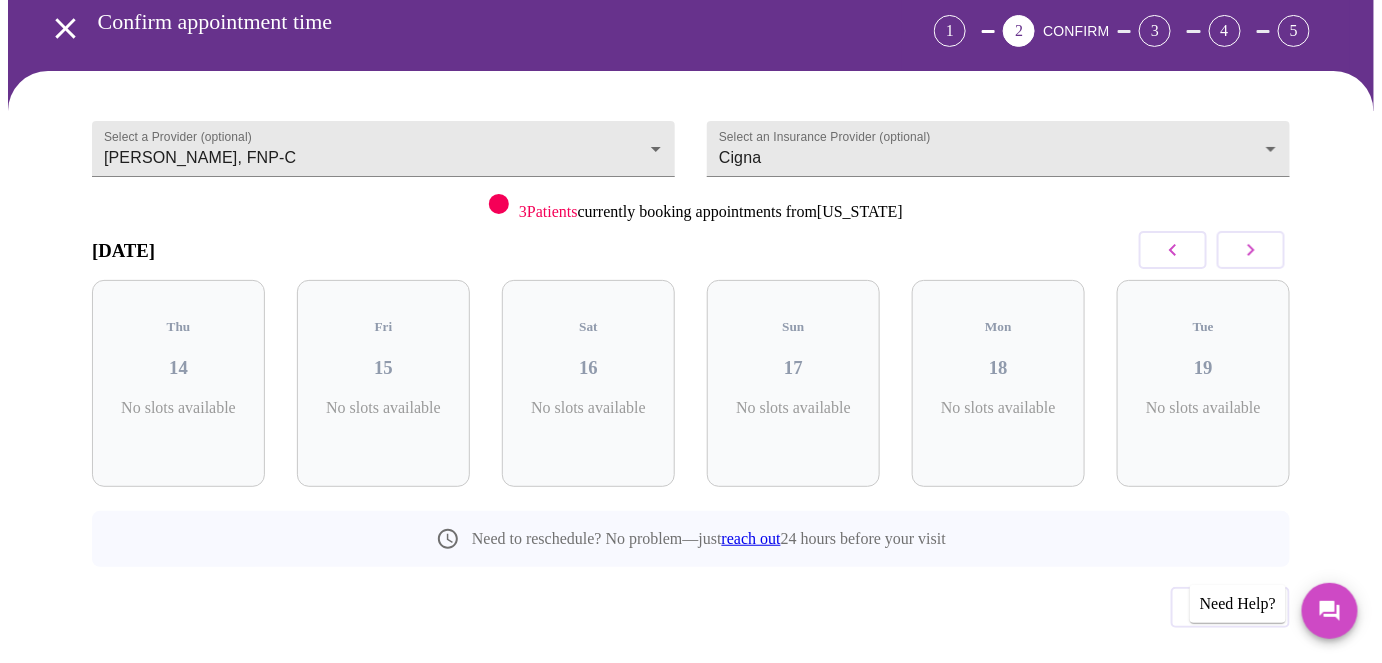 click 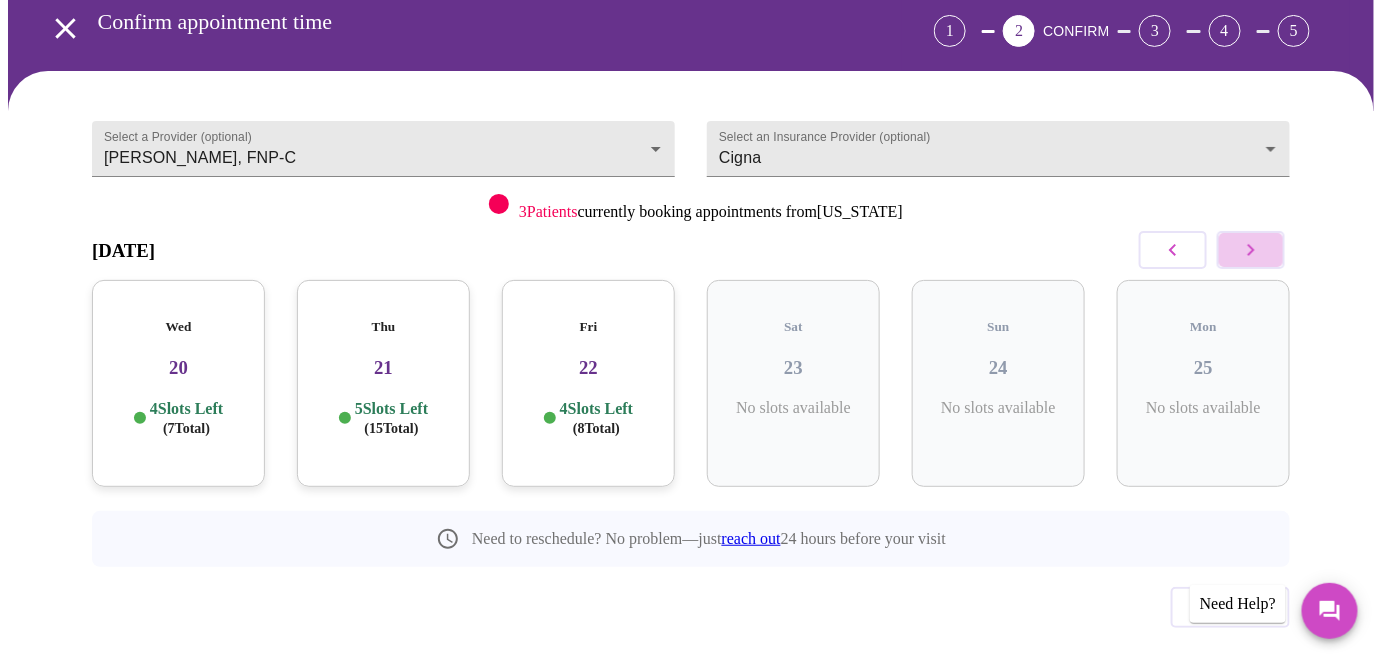 click 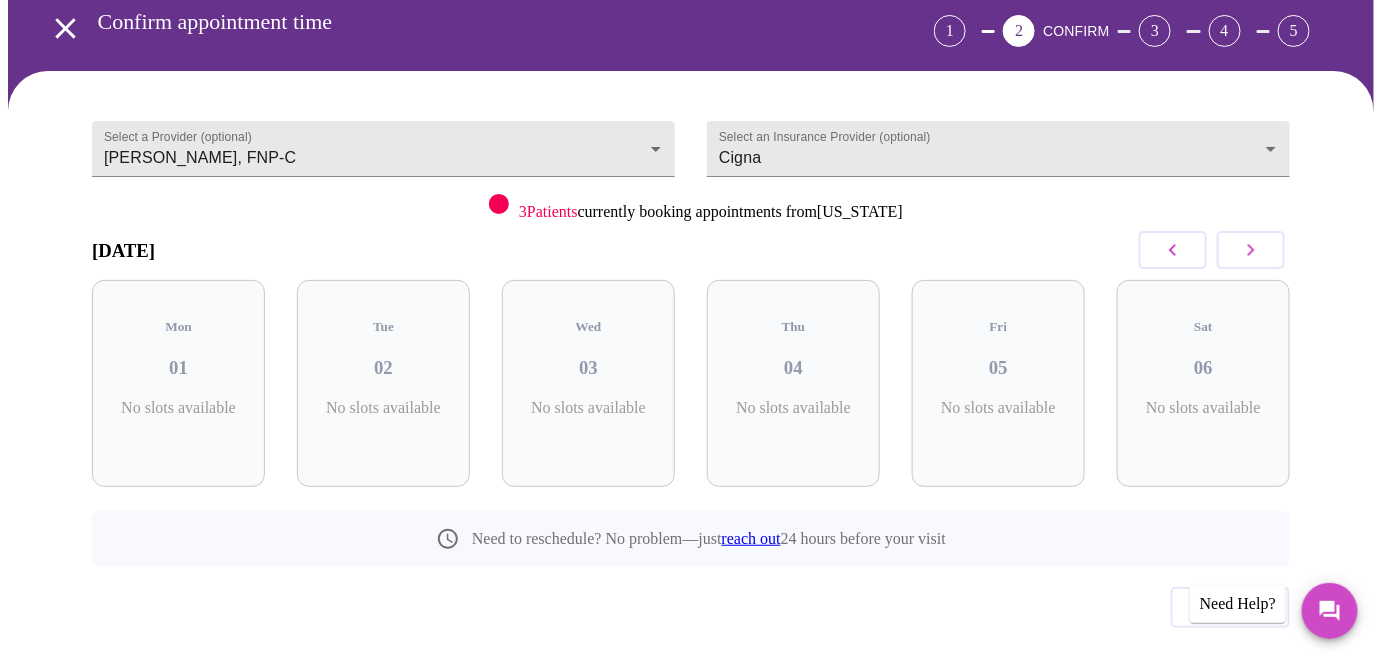 click 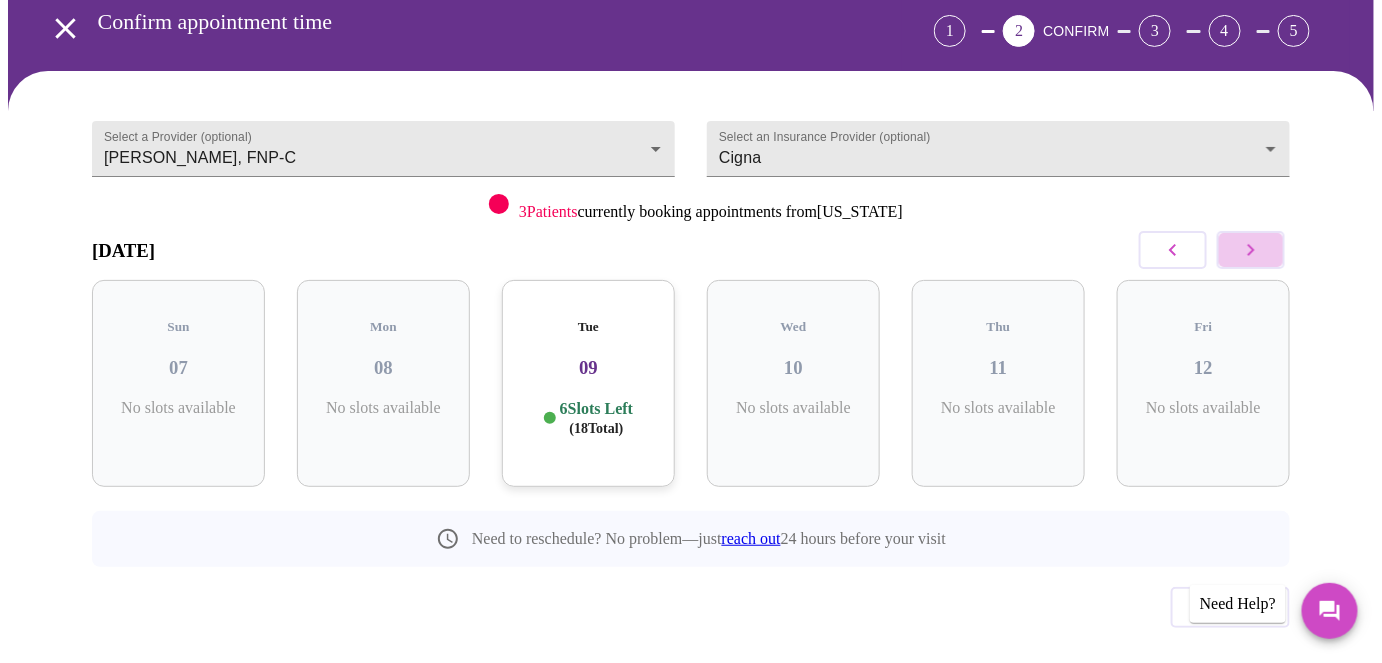 click 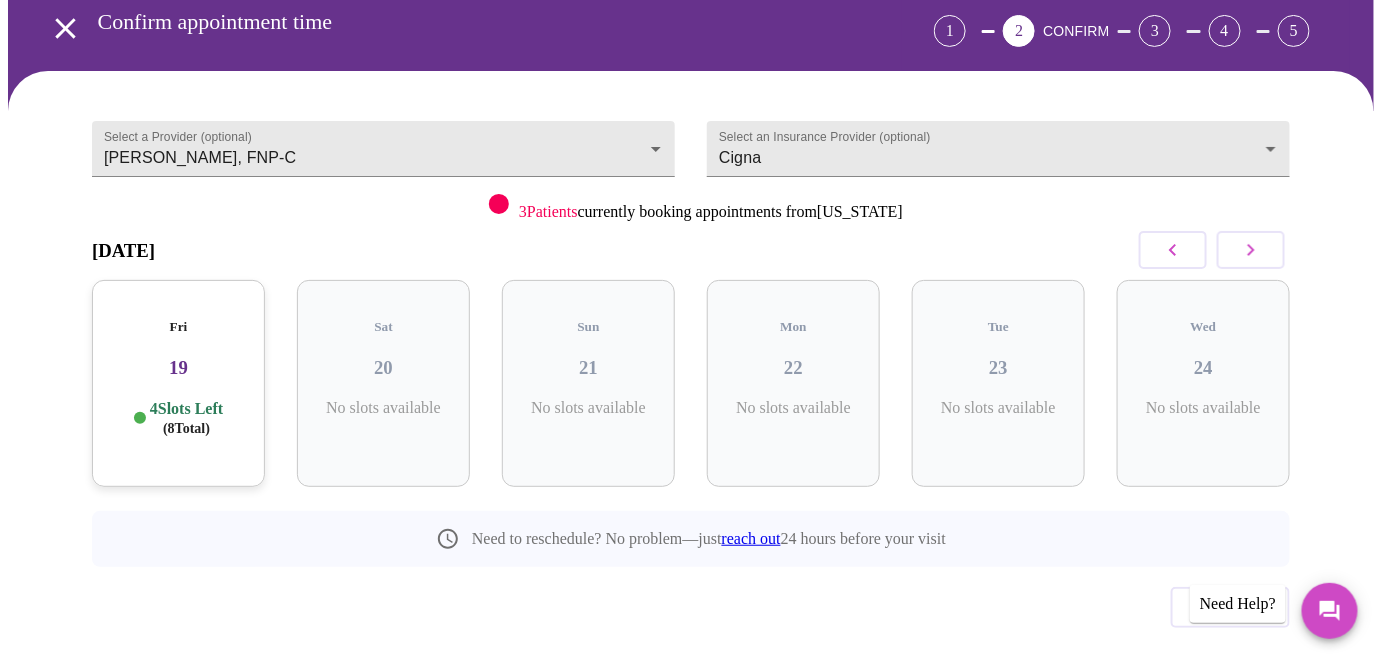 click 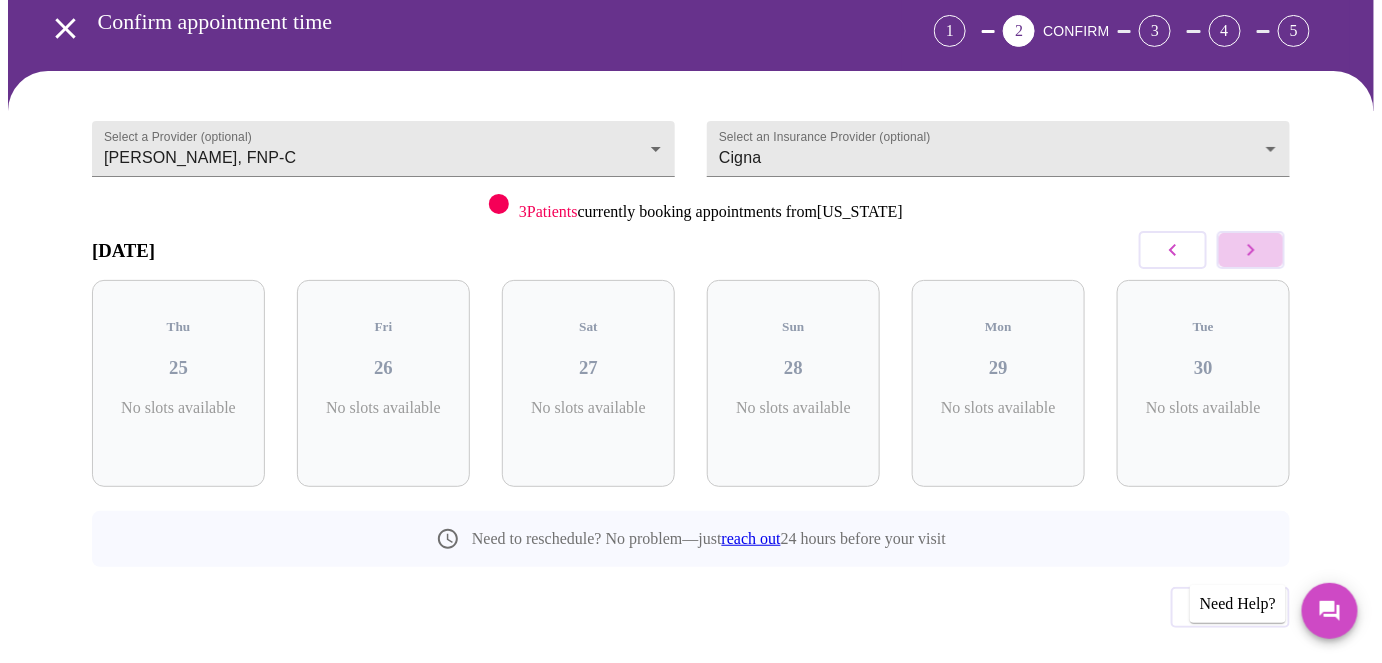 click 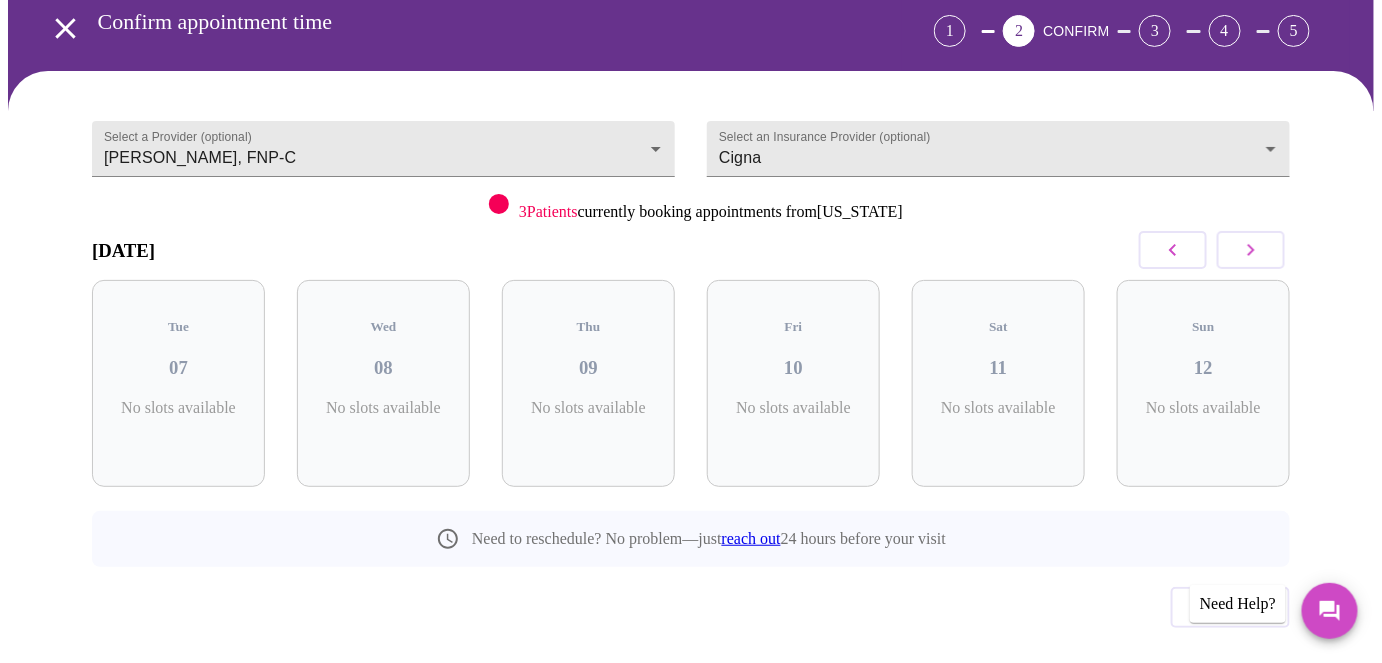 click 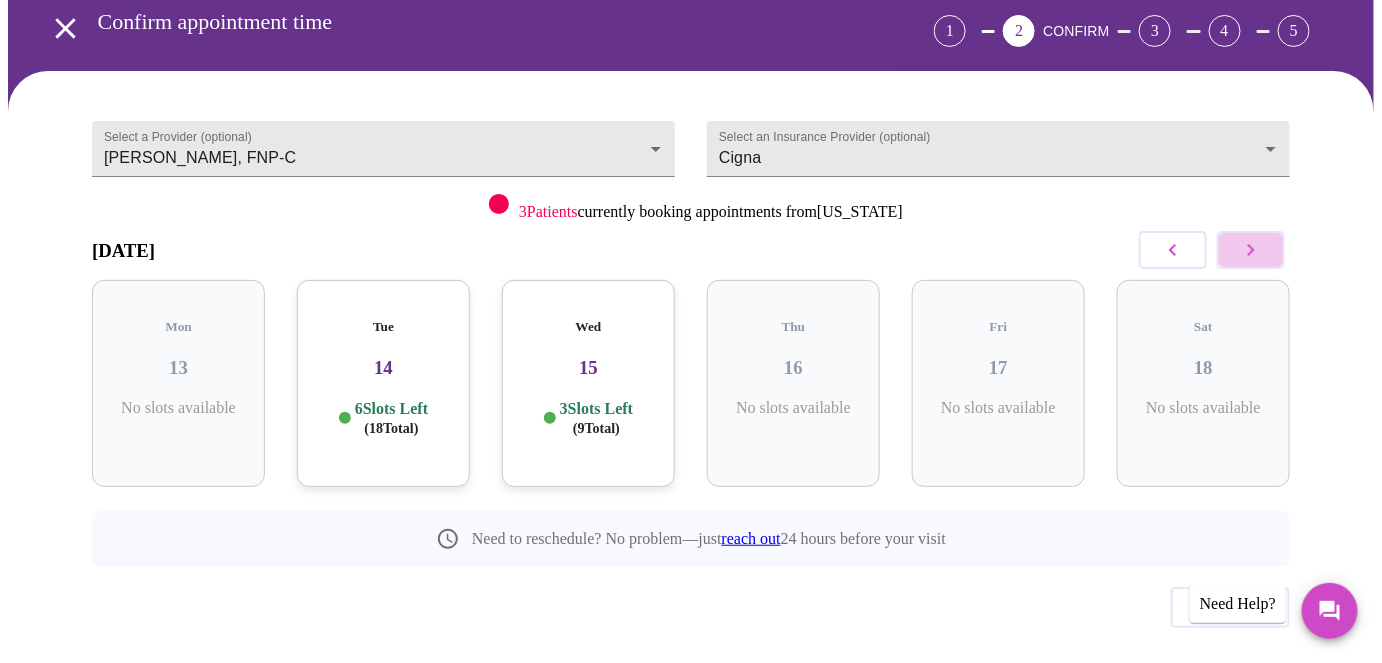 click 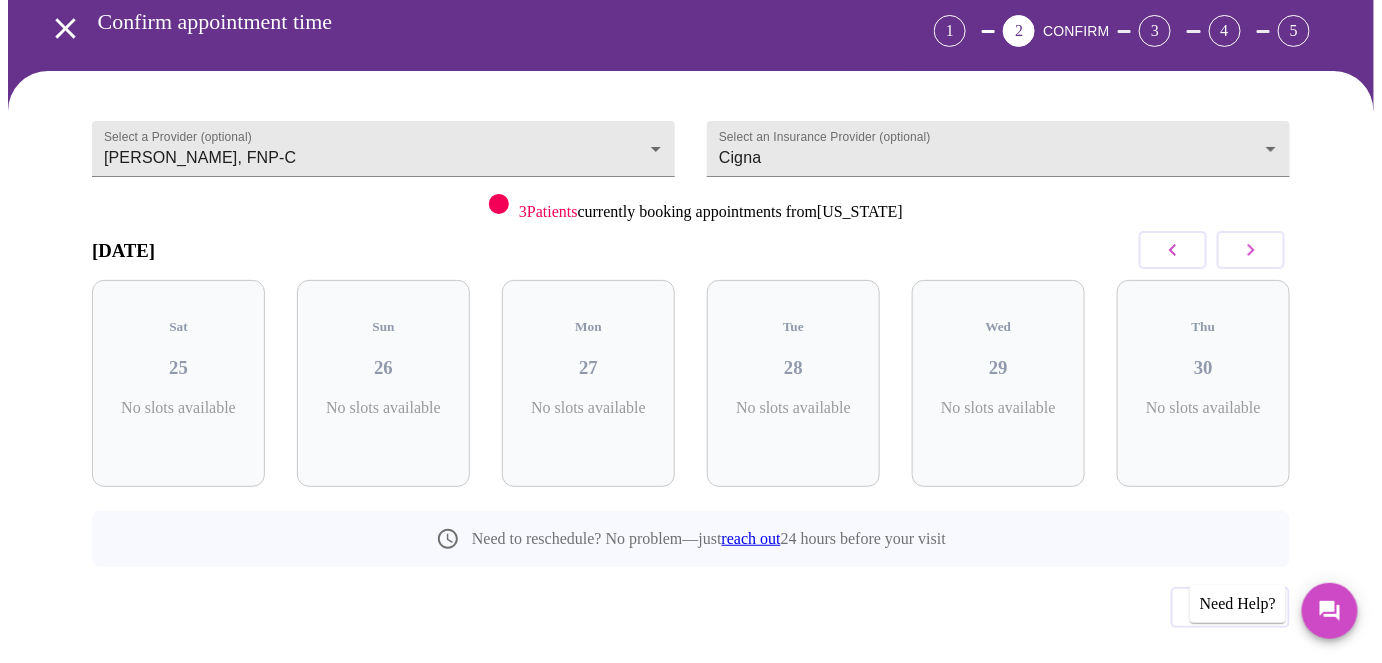 click 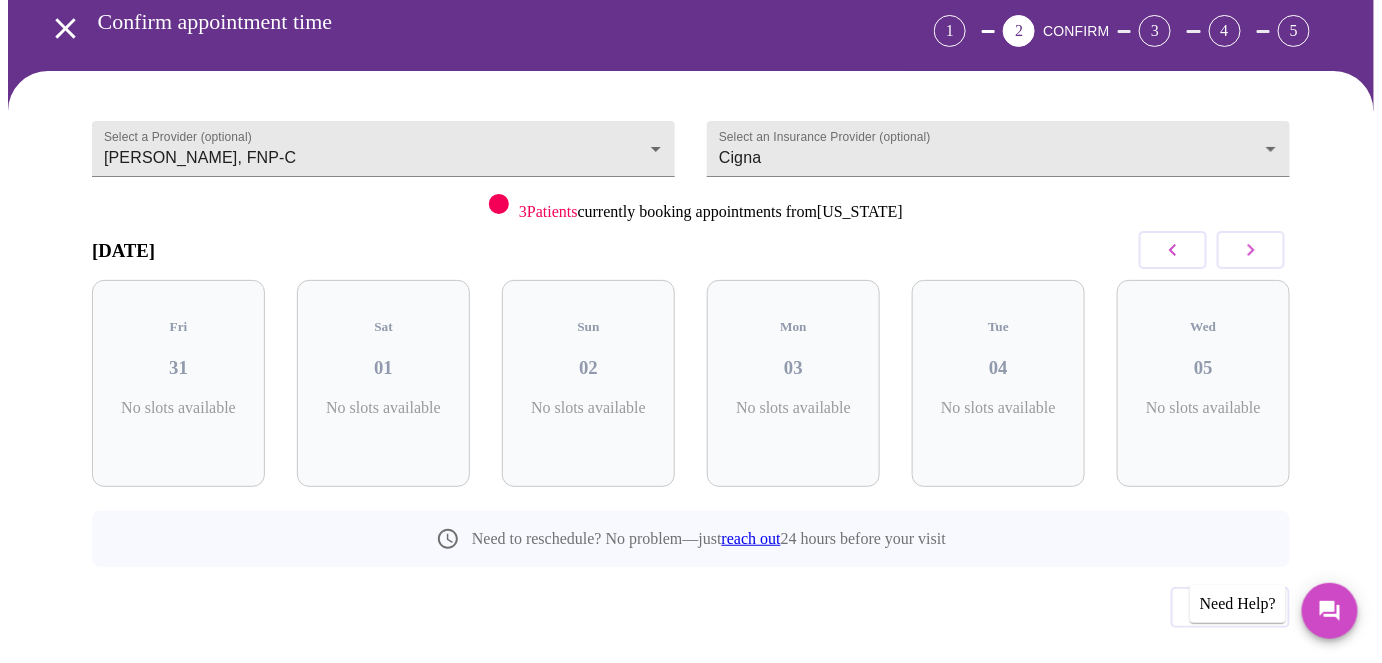 click 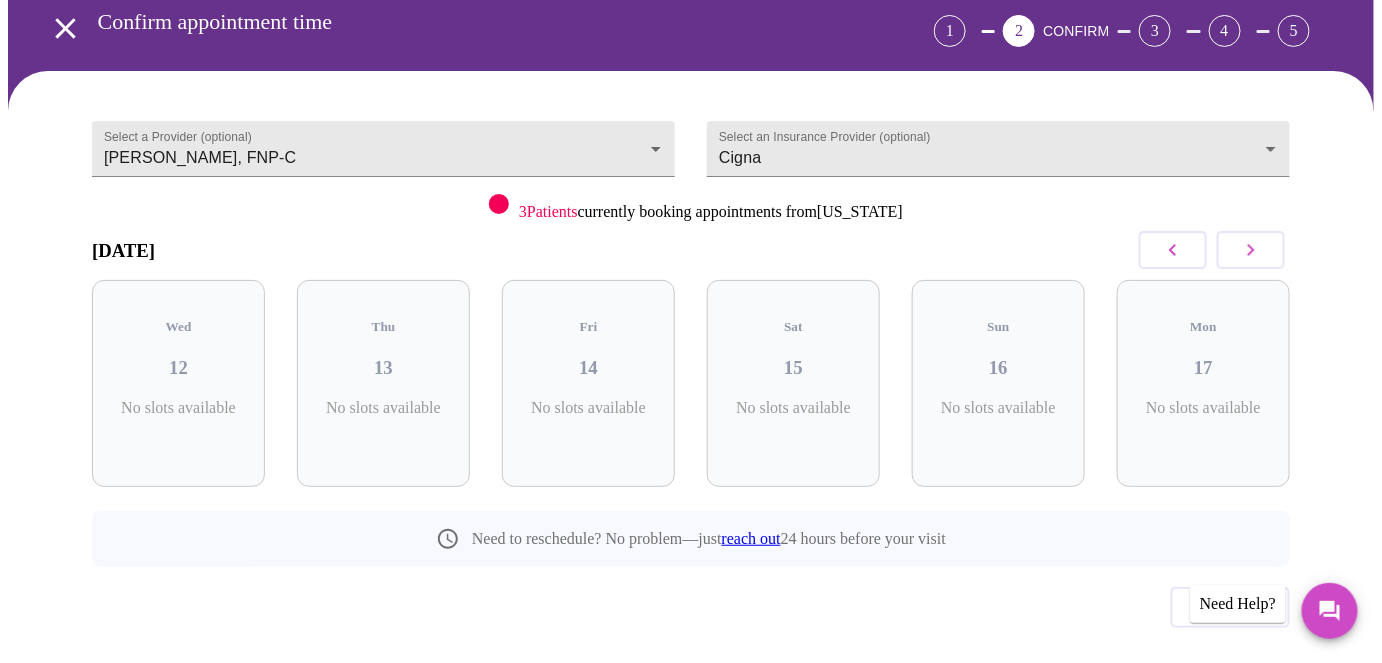 click 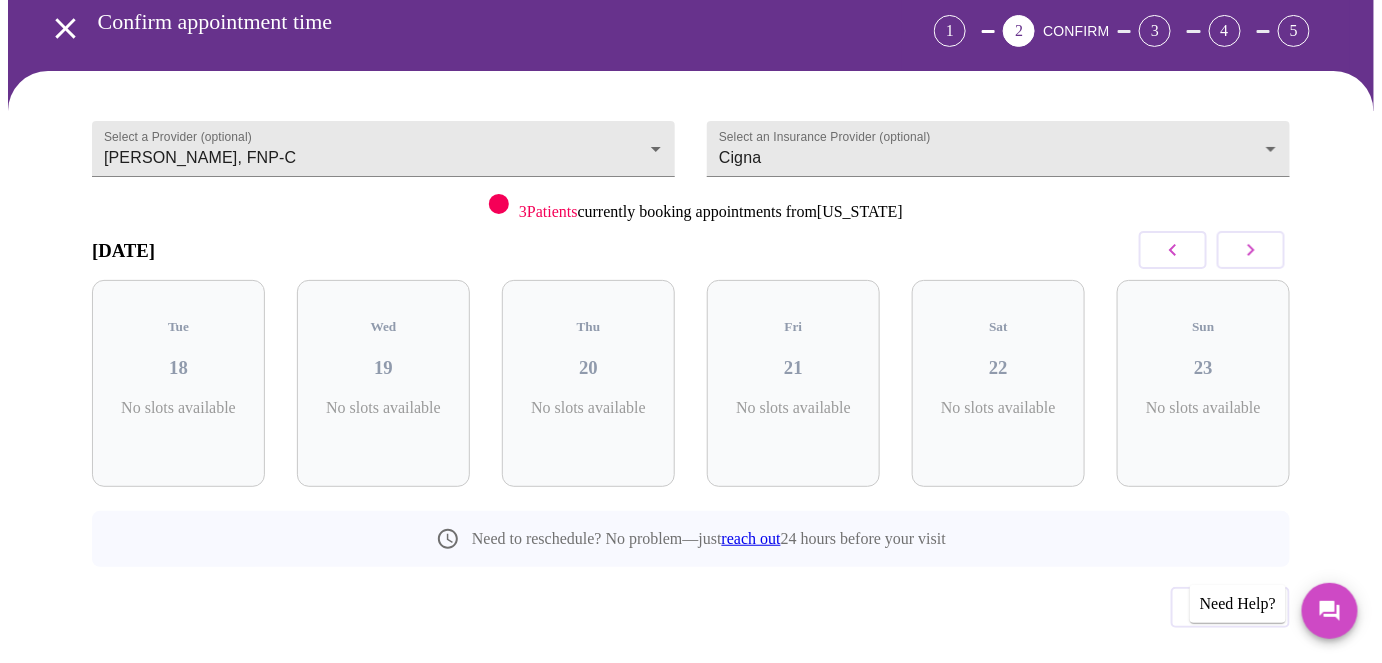 click 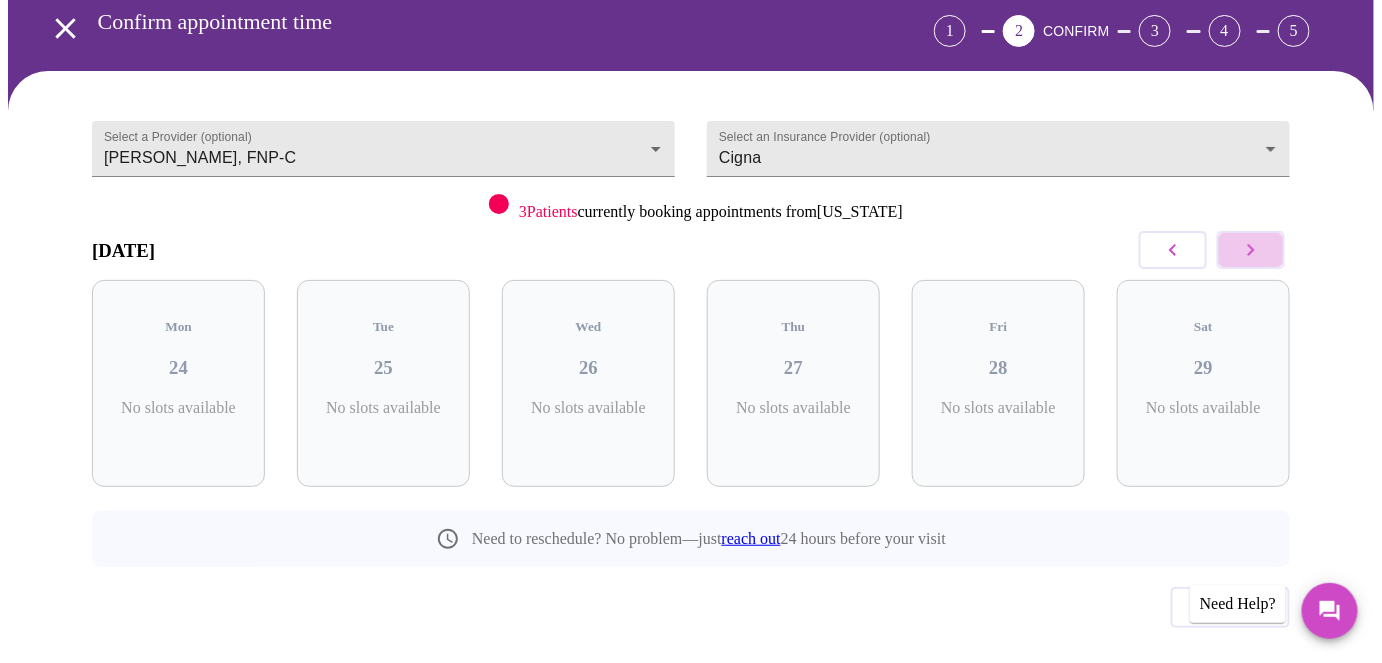 click 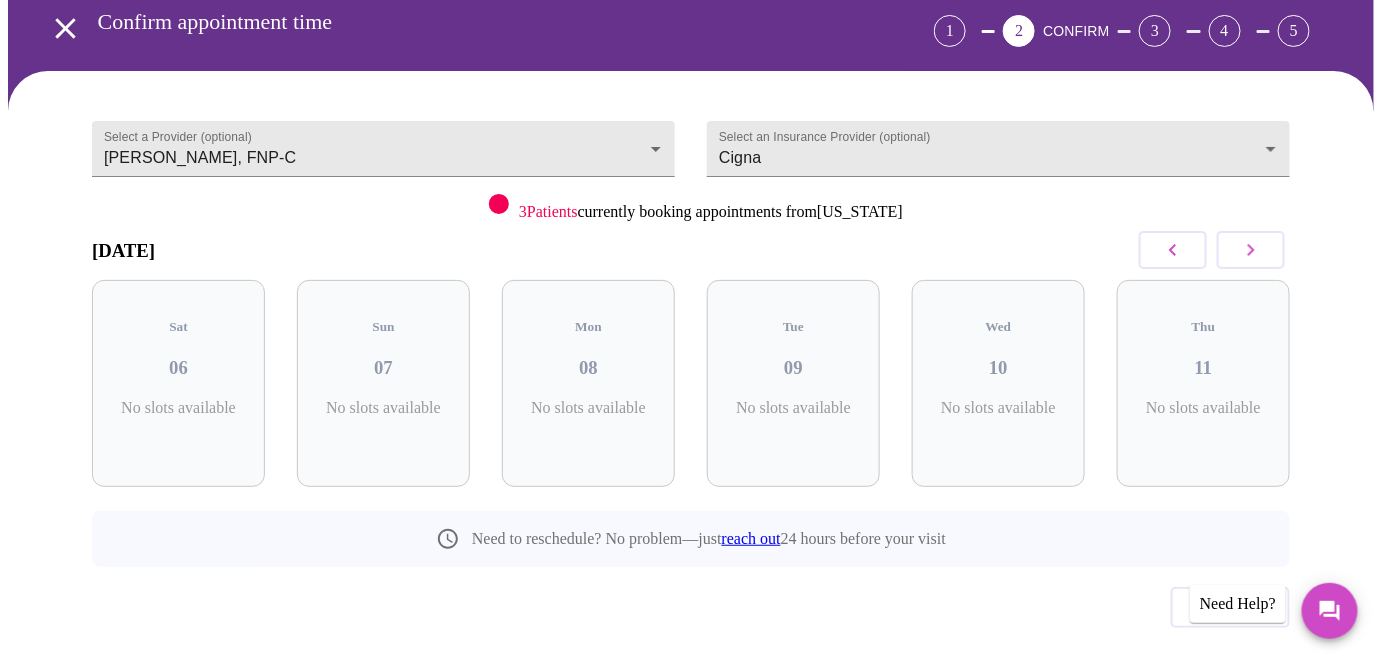 click 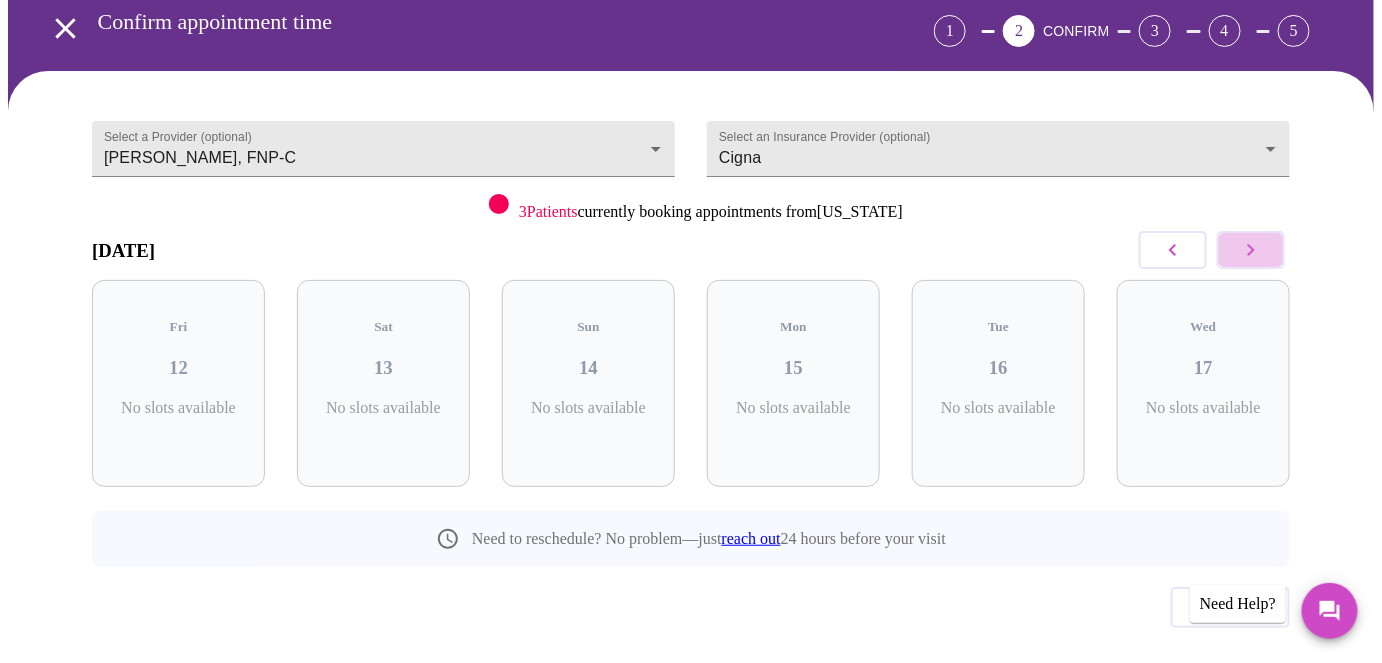 click 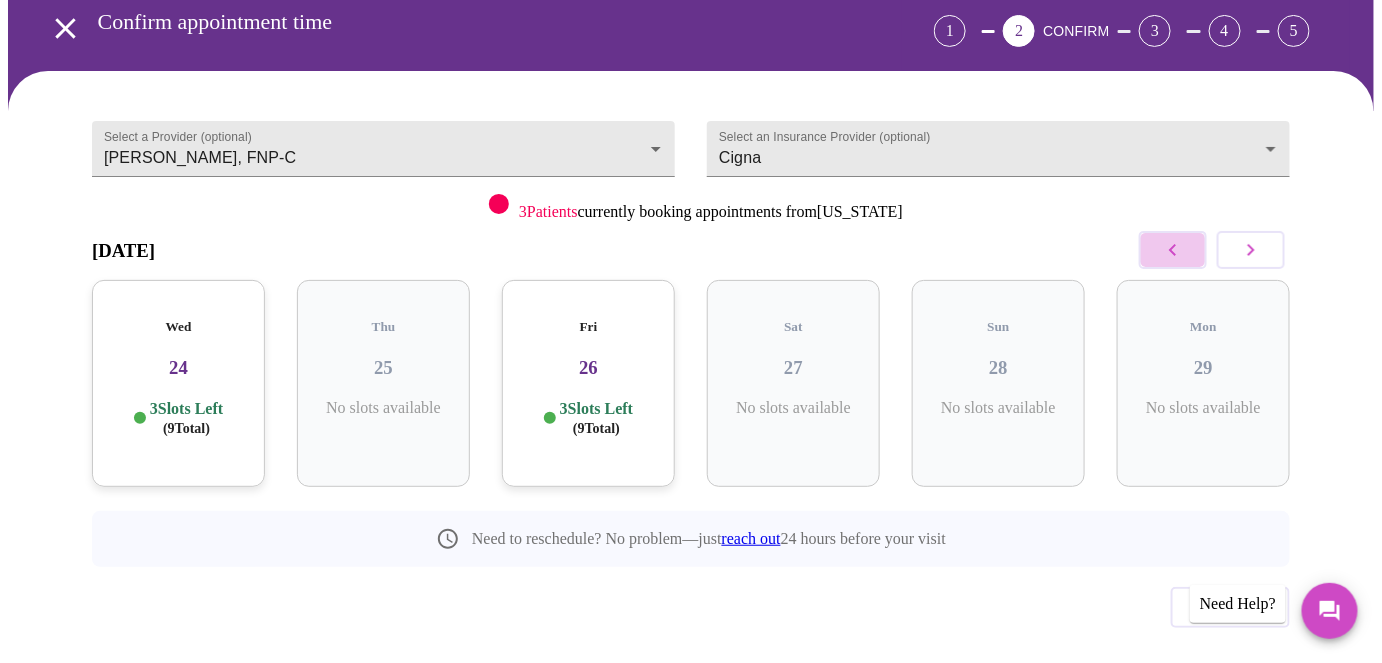 click 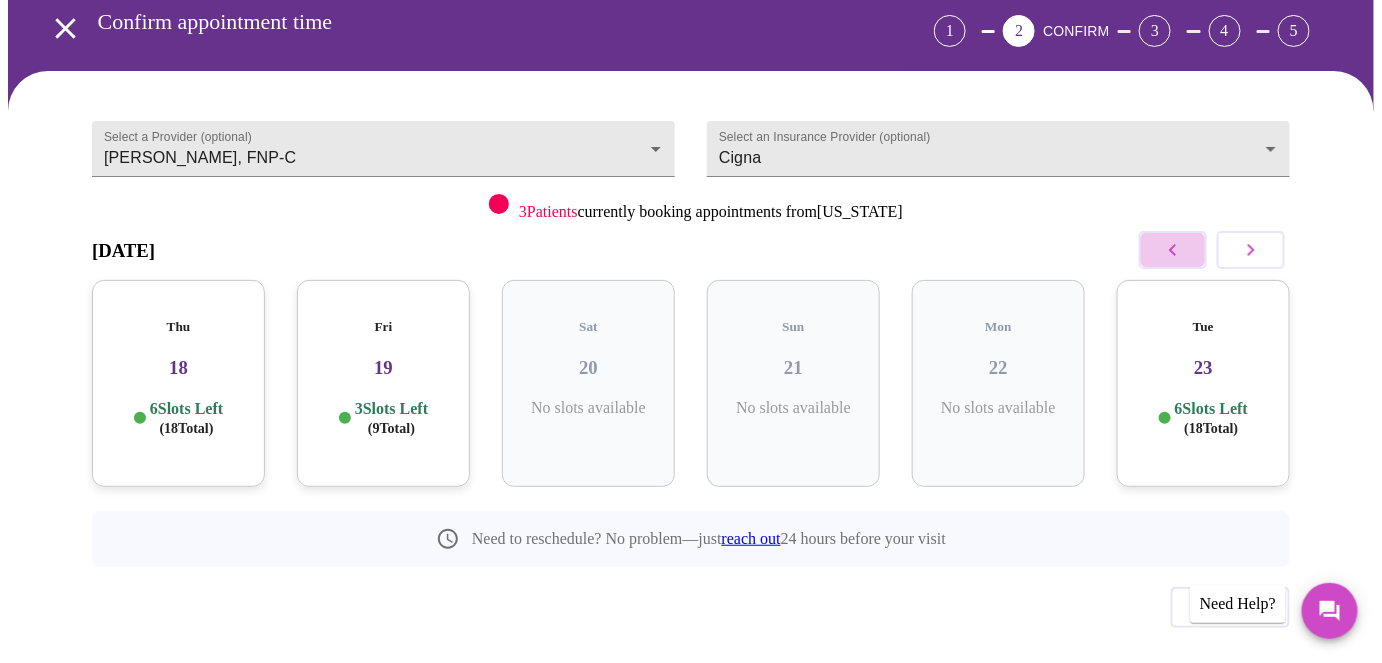 click 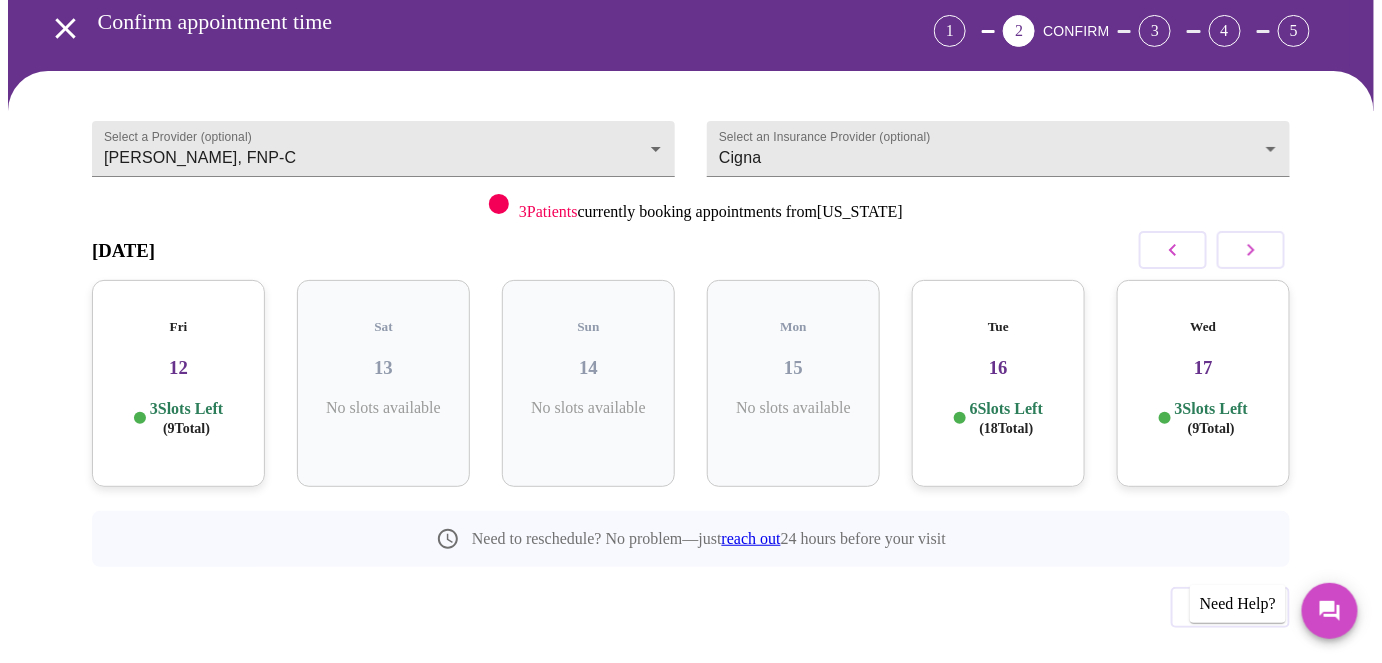 click on "Fri 12 3  Slots Left ( 9  Total)" at bounding box center (178, 383) 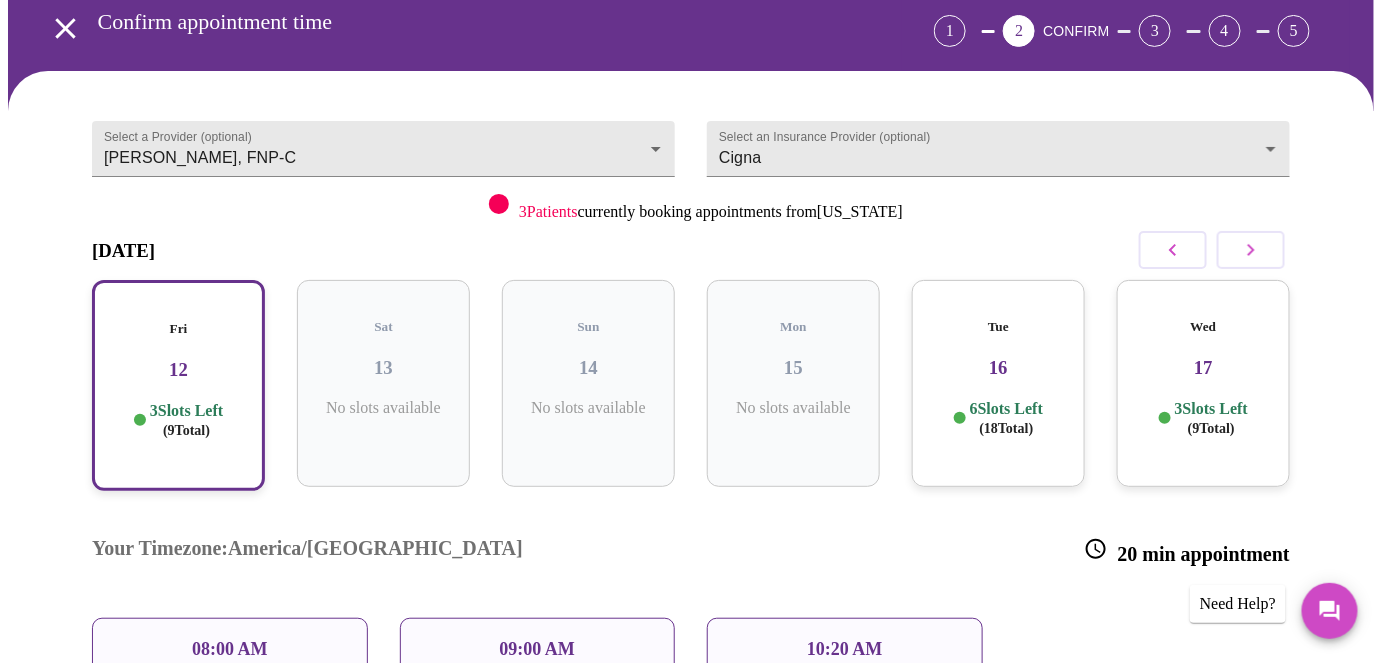 click on "08:00 AM" at bounding box center (230, 649) 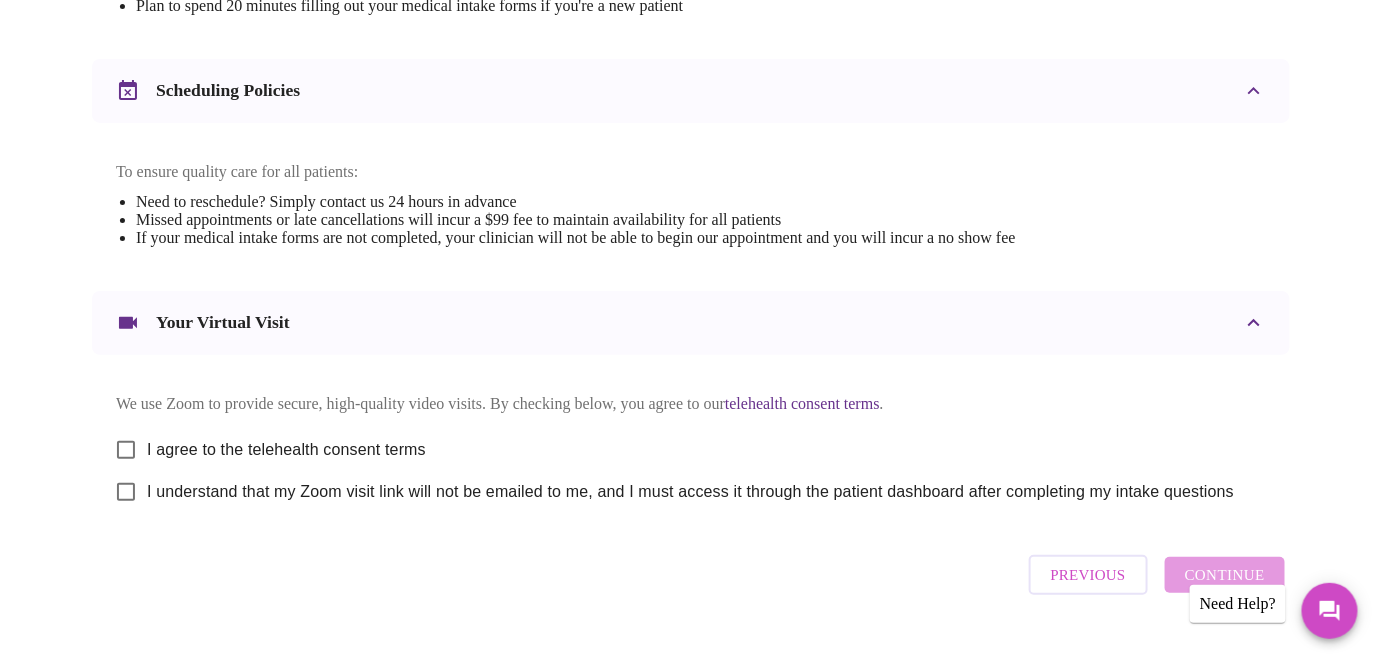 scroll, scrollTop: 761, scrollLeft: 0, axis: vertical 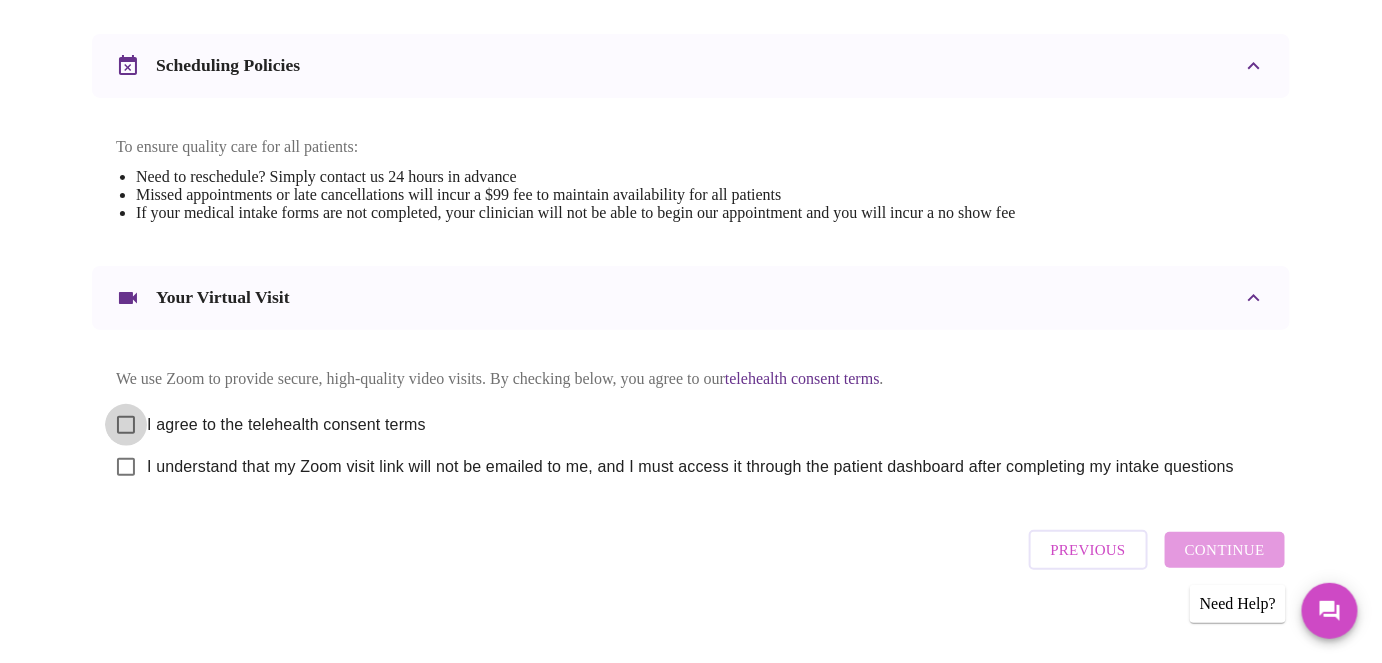 click on "I agree to the telehealth consent terms" at bounding box center (126, 425) 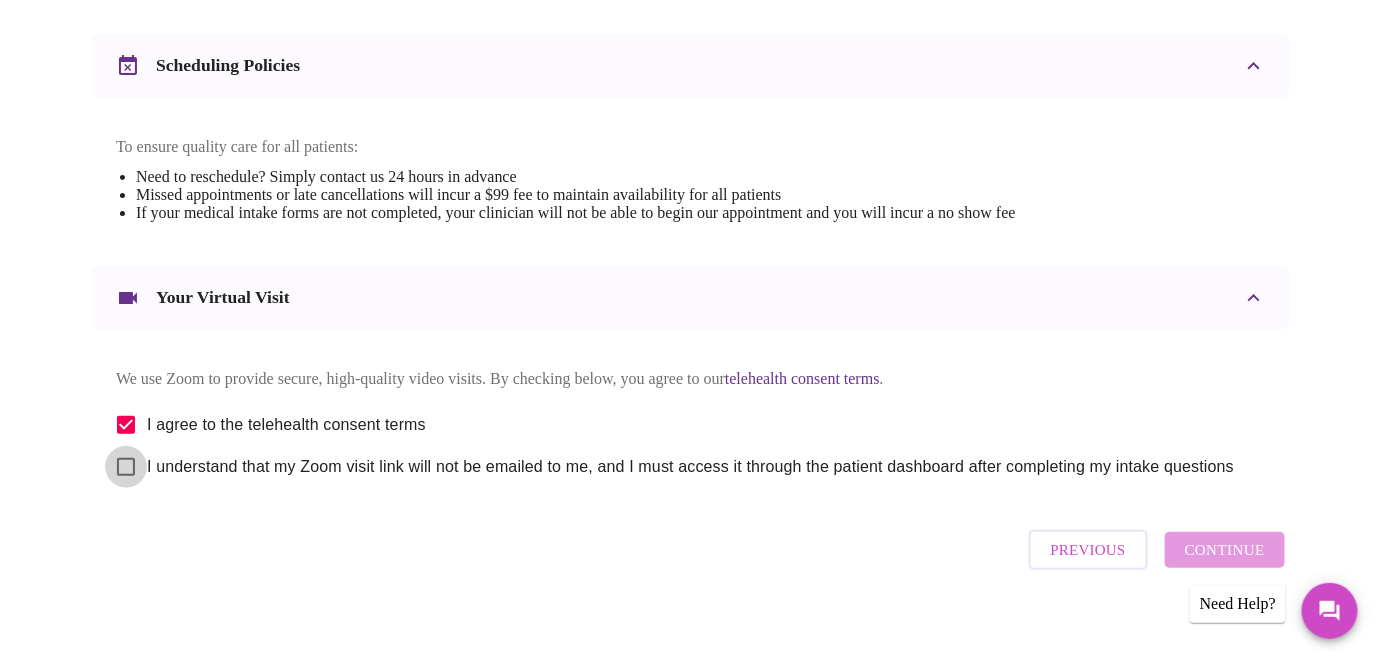 click on "I understand that my Zoom visit link will not be emailed to me, and I must access it through the patient dashboard after completing my intake questions" at bounding box center [126, 467] 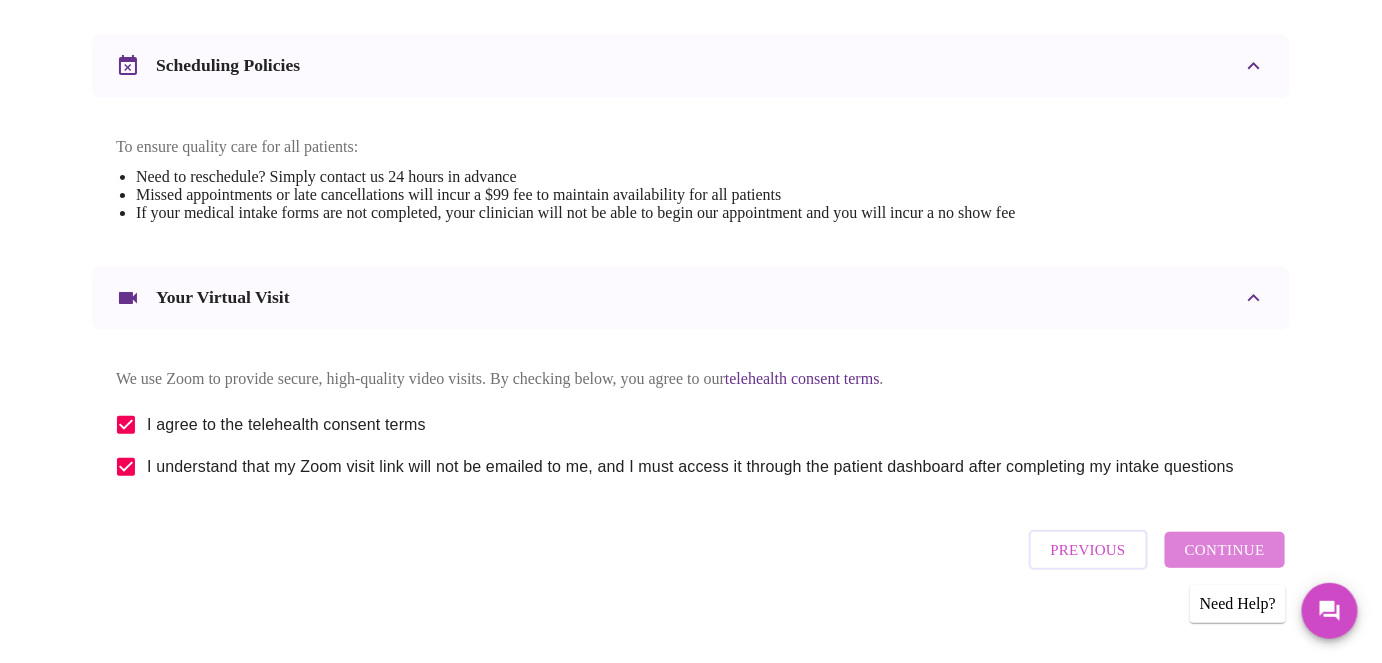 click on "Continue" at bounding box center [1225, 550] 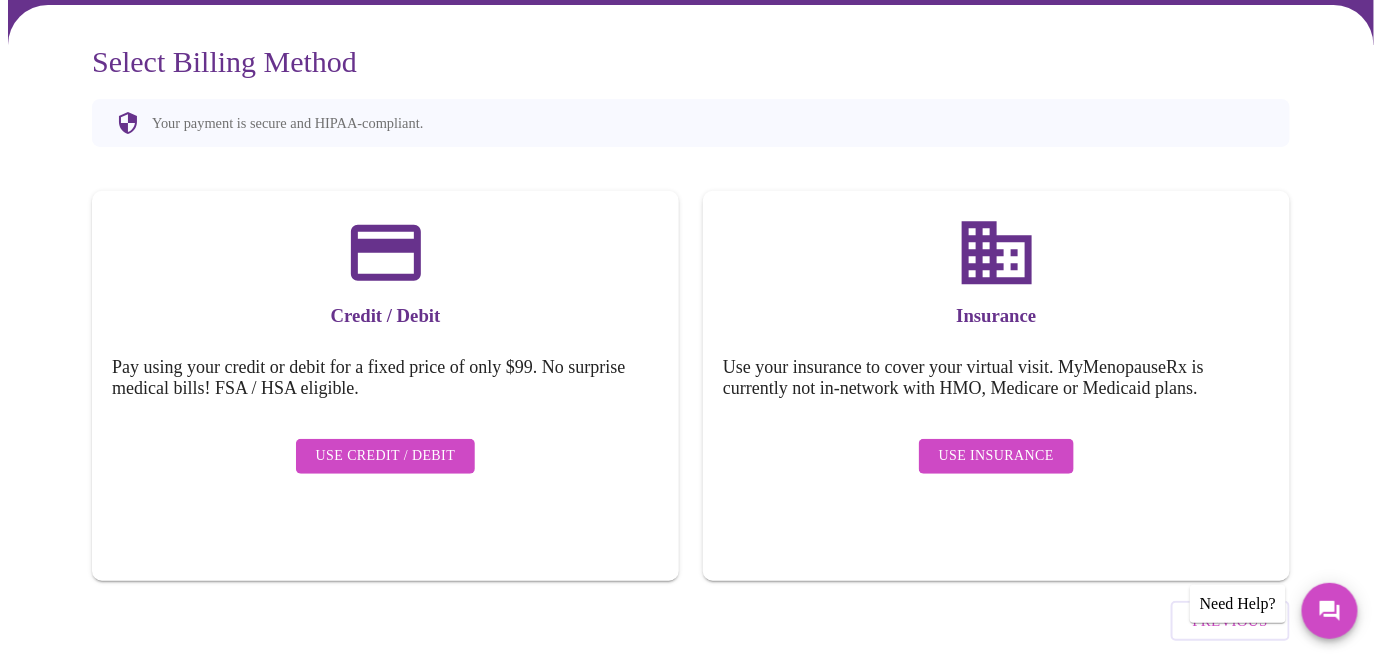 click on "Use Insurance" at bounding box center [996, 456] 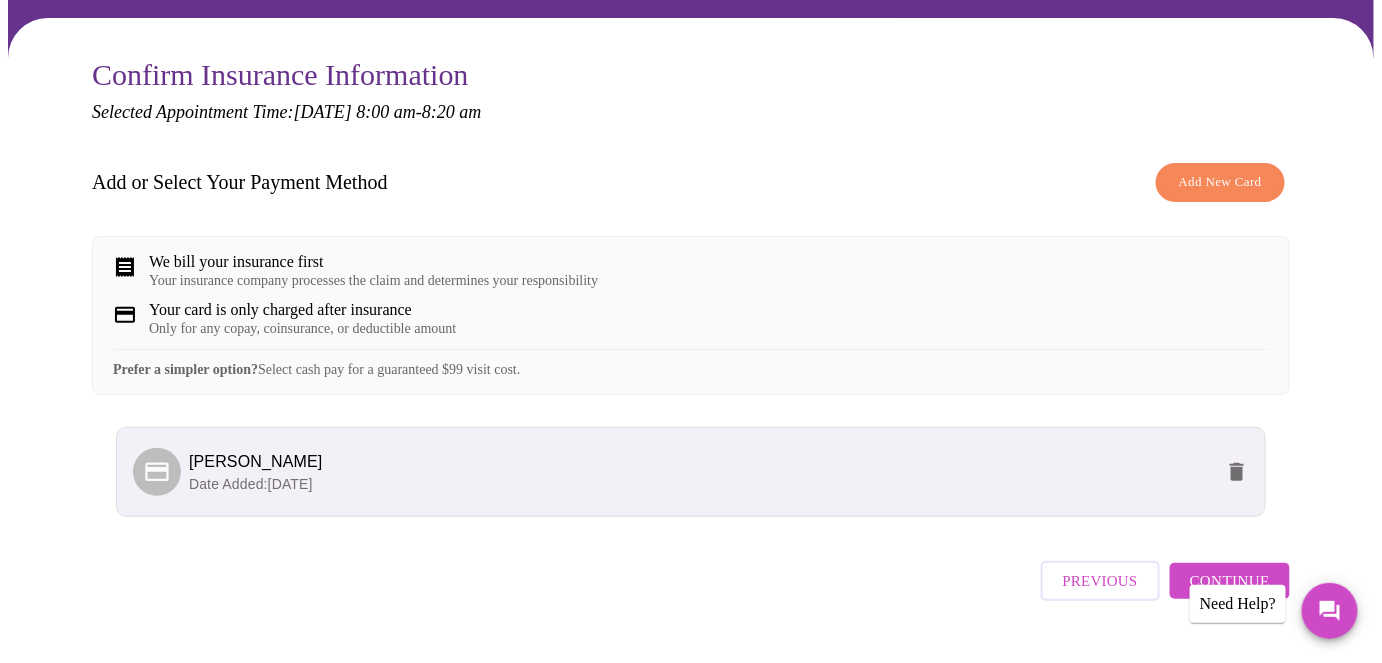 scroll, scrollTop: 181, scrollLeft: 0, axis: vertical 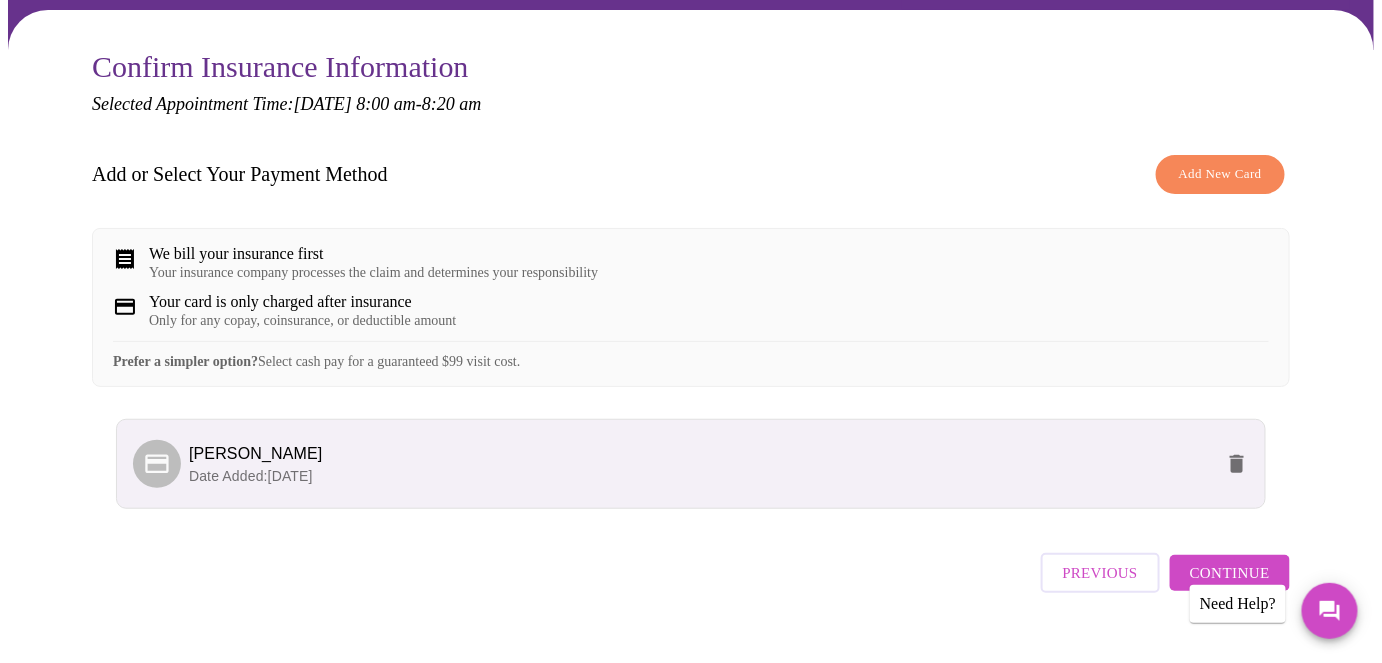 click on "Continue" at bounding box center [1230, 573] 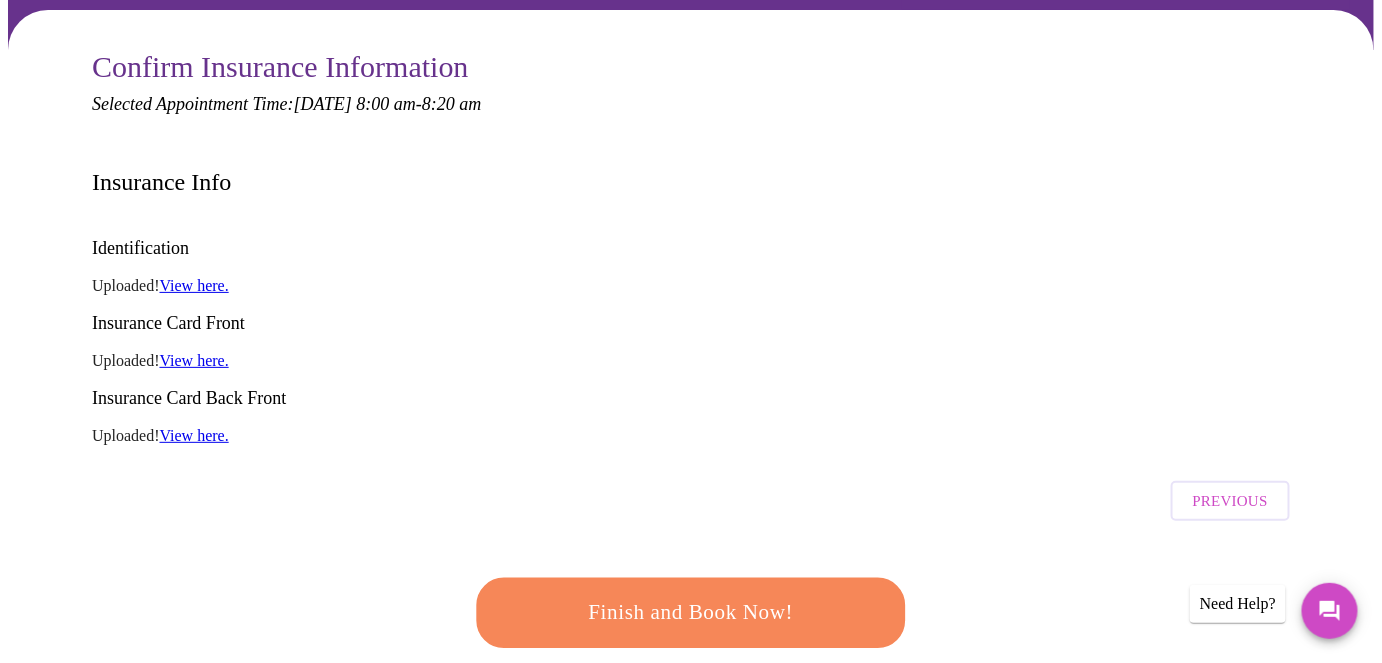 click on "Finish and Book Now!" at bounding box center [691, 613] 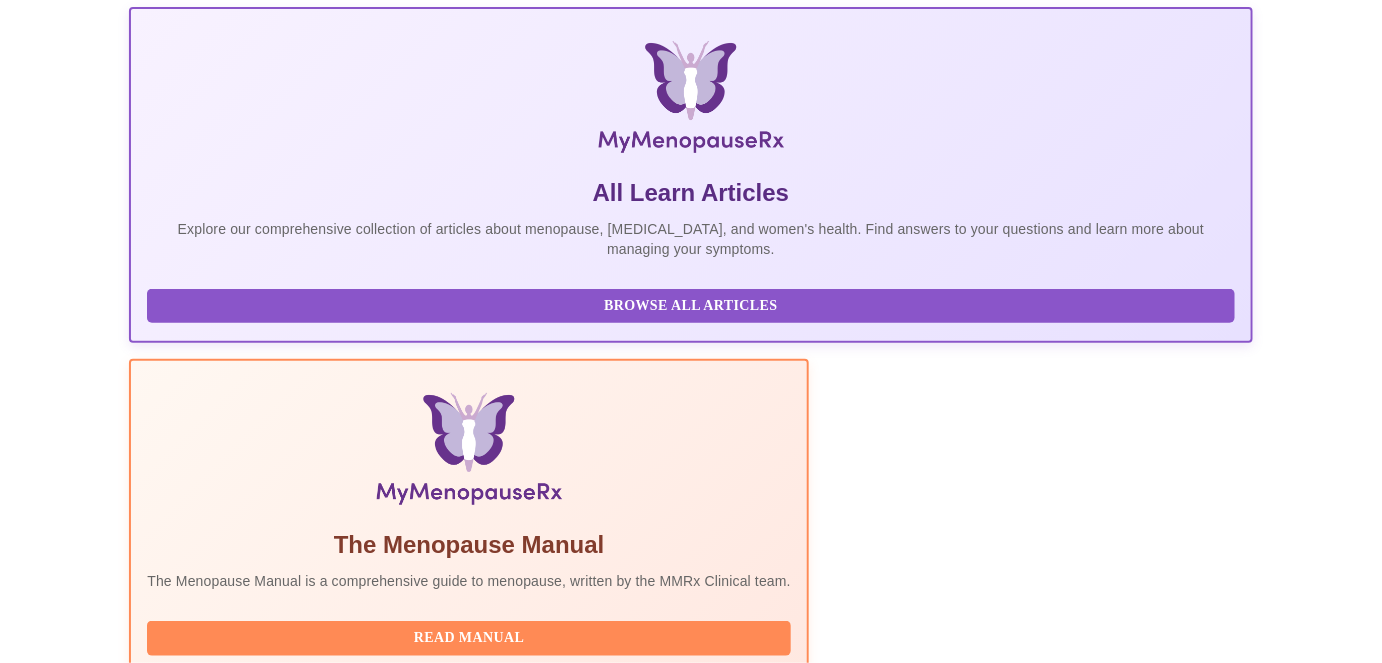 scroll, scrollTop: 363, scrollLeft: 0, axis: vertical 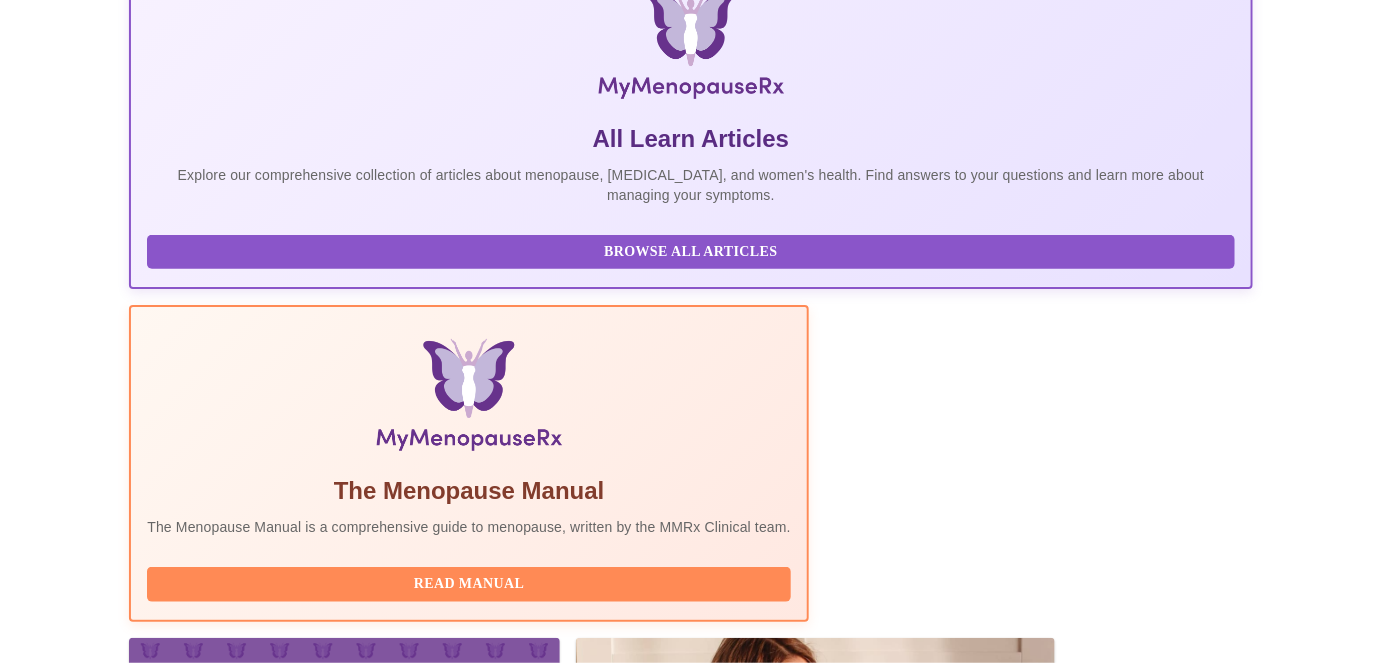 click 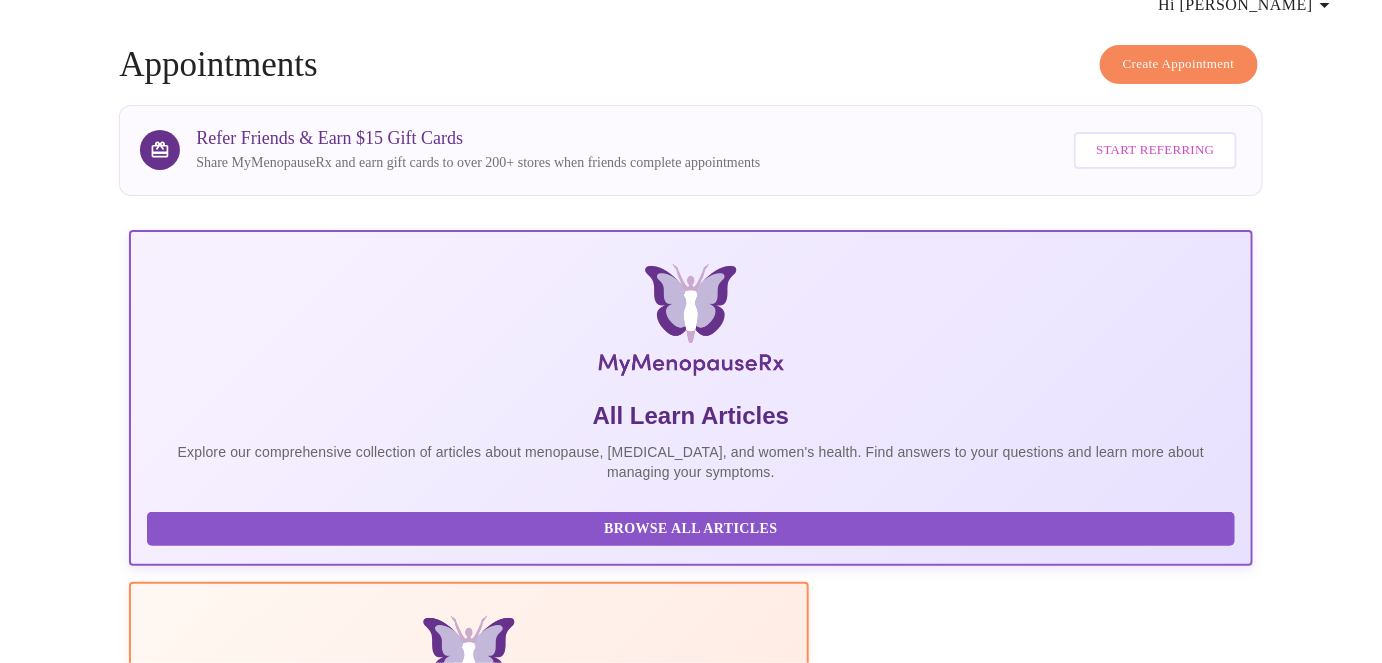 scroll, scrollTop: 0, scrollLeft: 0, axis: both 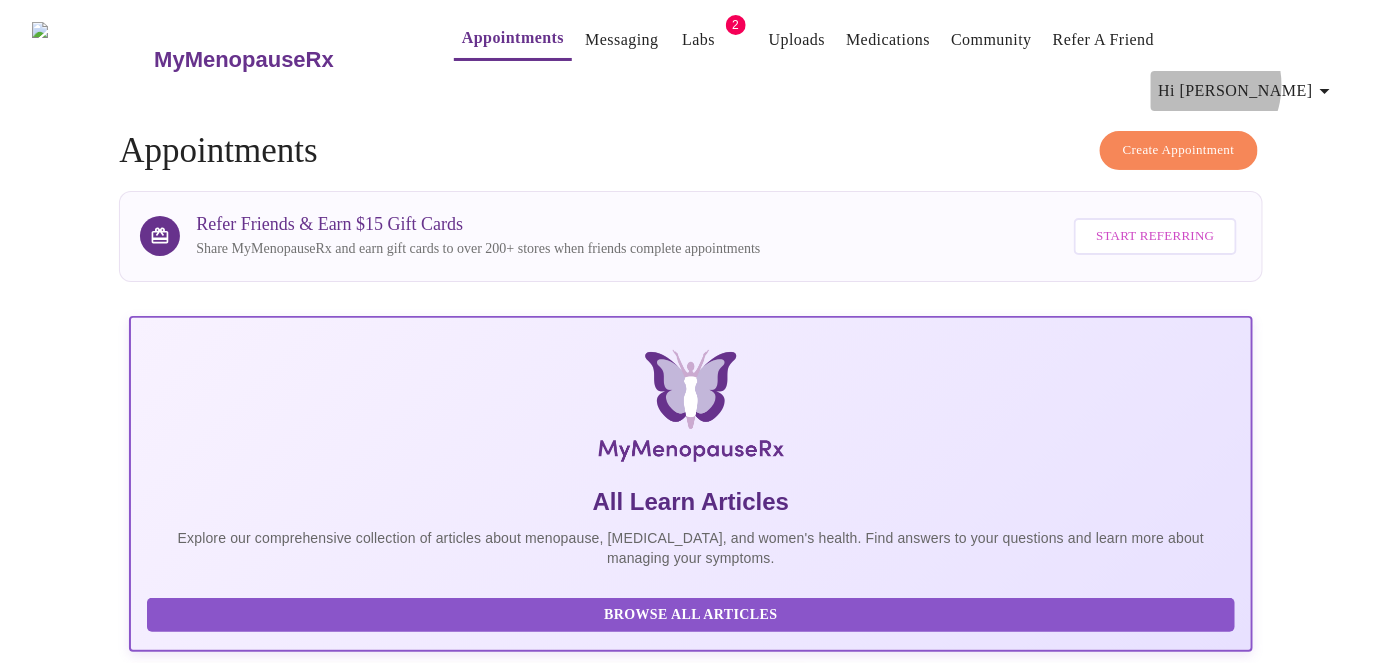 click on "Hi [PERSON_NAME]" at bounding box center (1248, 91) 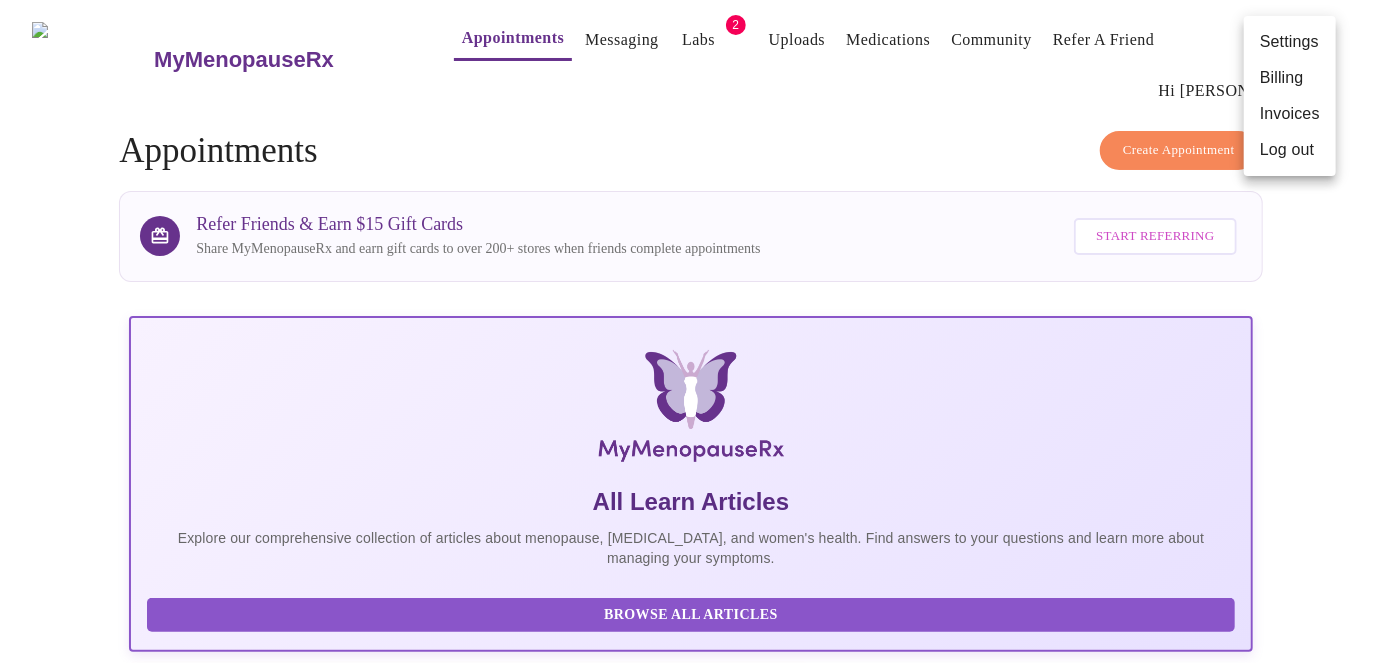 click on "Log out" at bounding box center [1290, 150] 